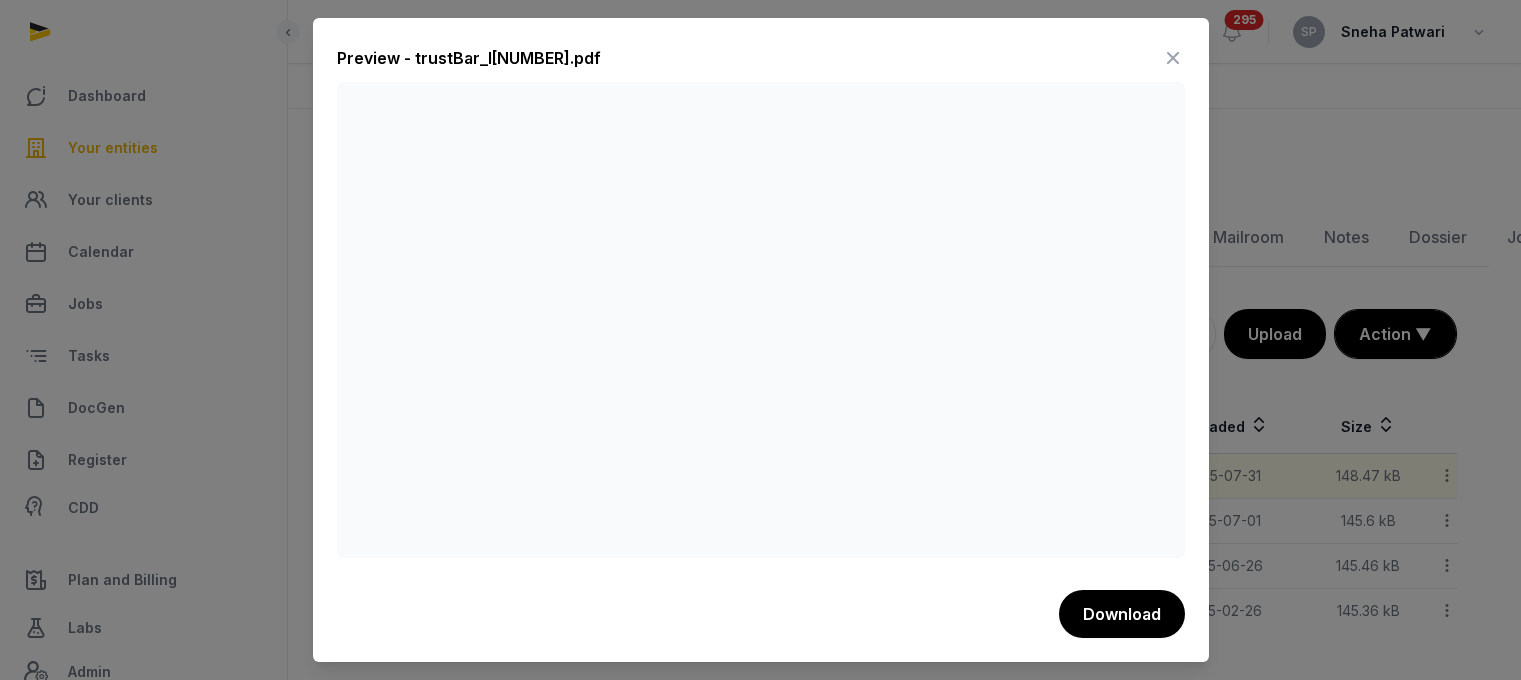 scroll, scrollTop: 15, scrollLeft: 0, axis: vertical 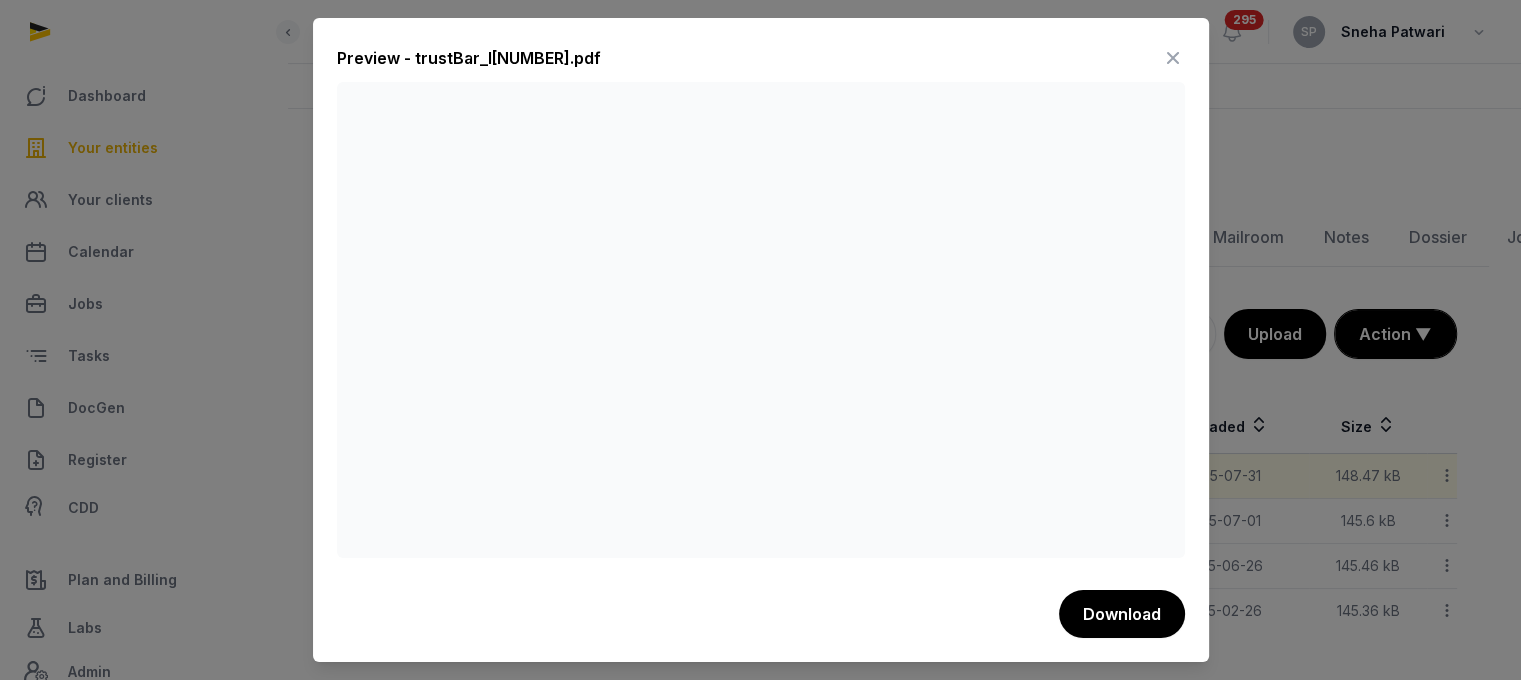 click at bounding box center [1173, 58] 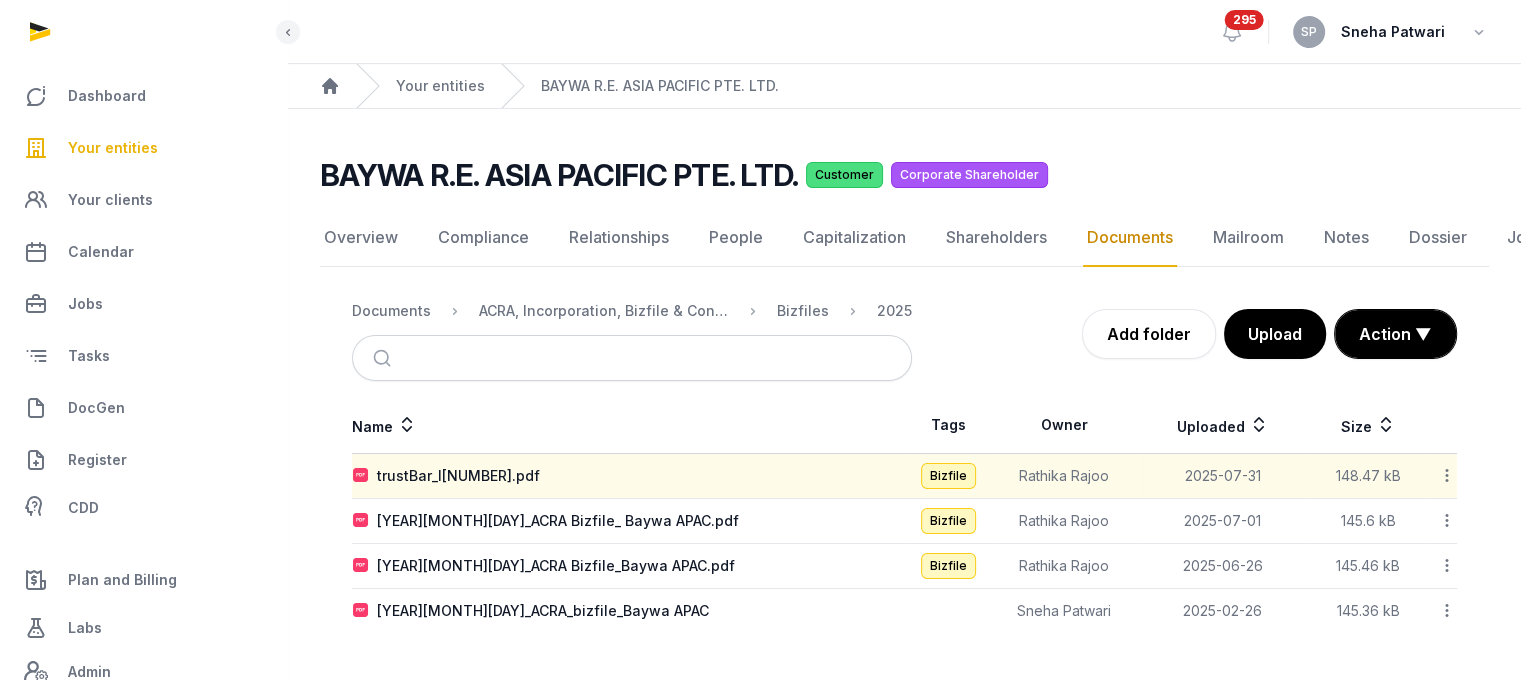 scroll, scrollTop: 15, scrollLeft: 0, axis: vertical 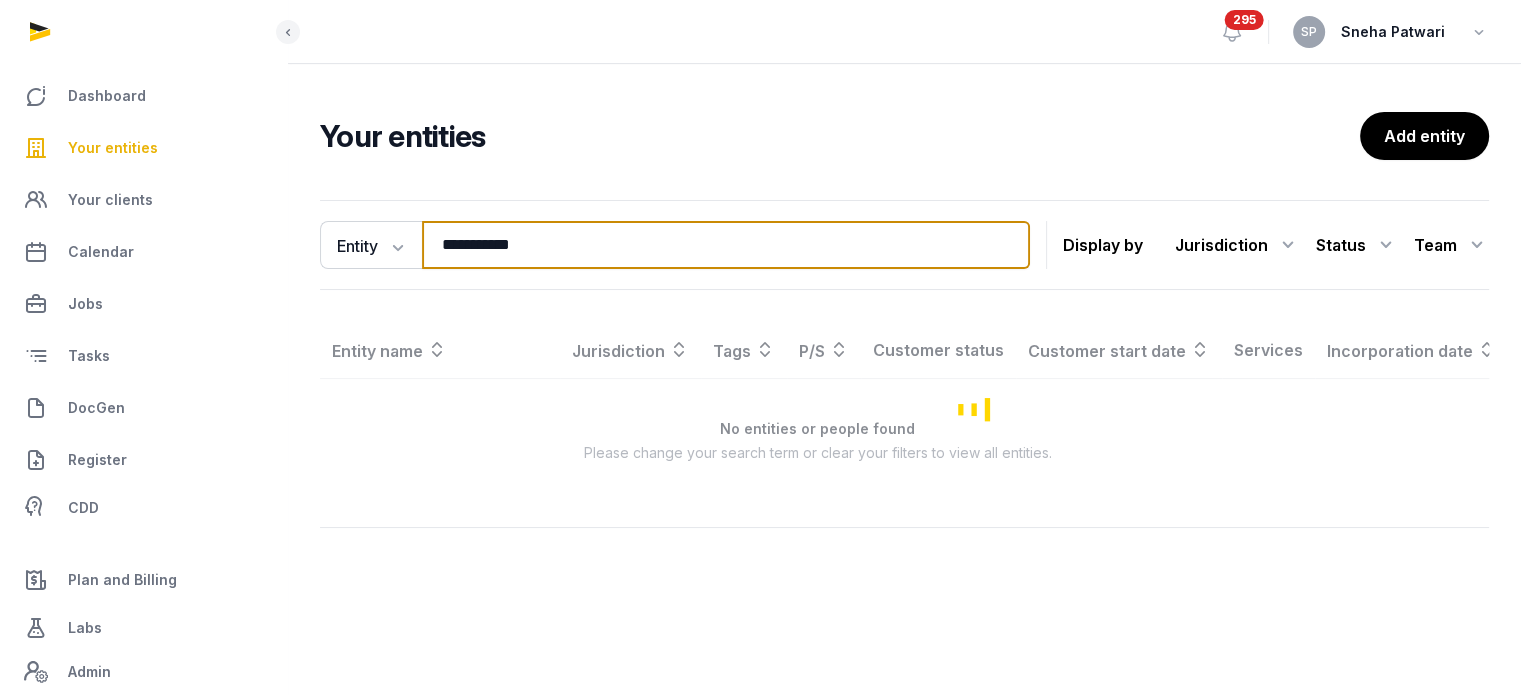 click on "**********" at bounding box center [726, 245] 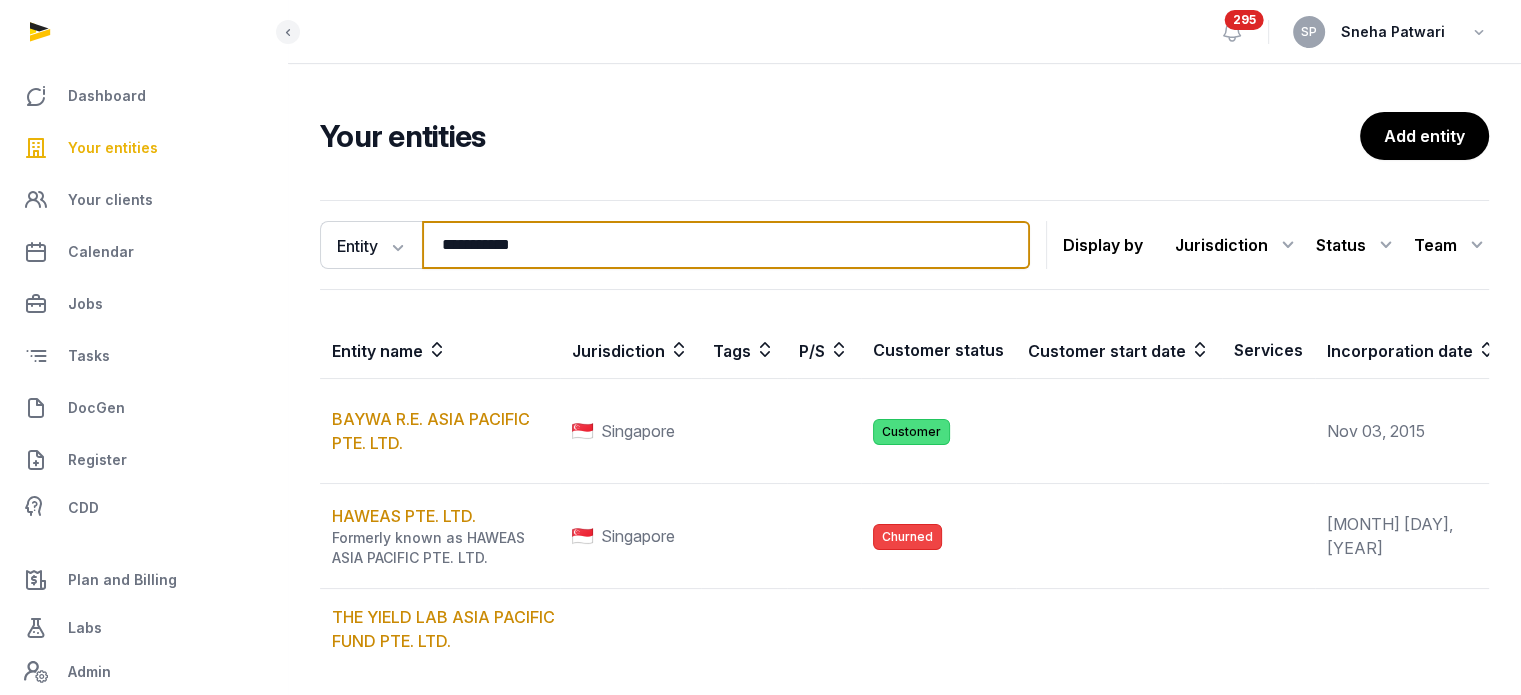 click on "**********" at bounding box center (726, 245) 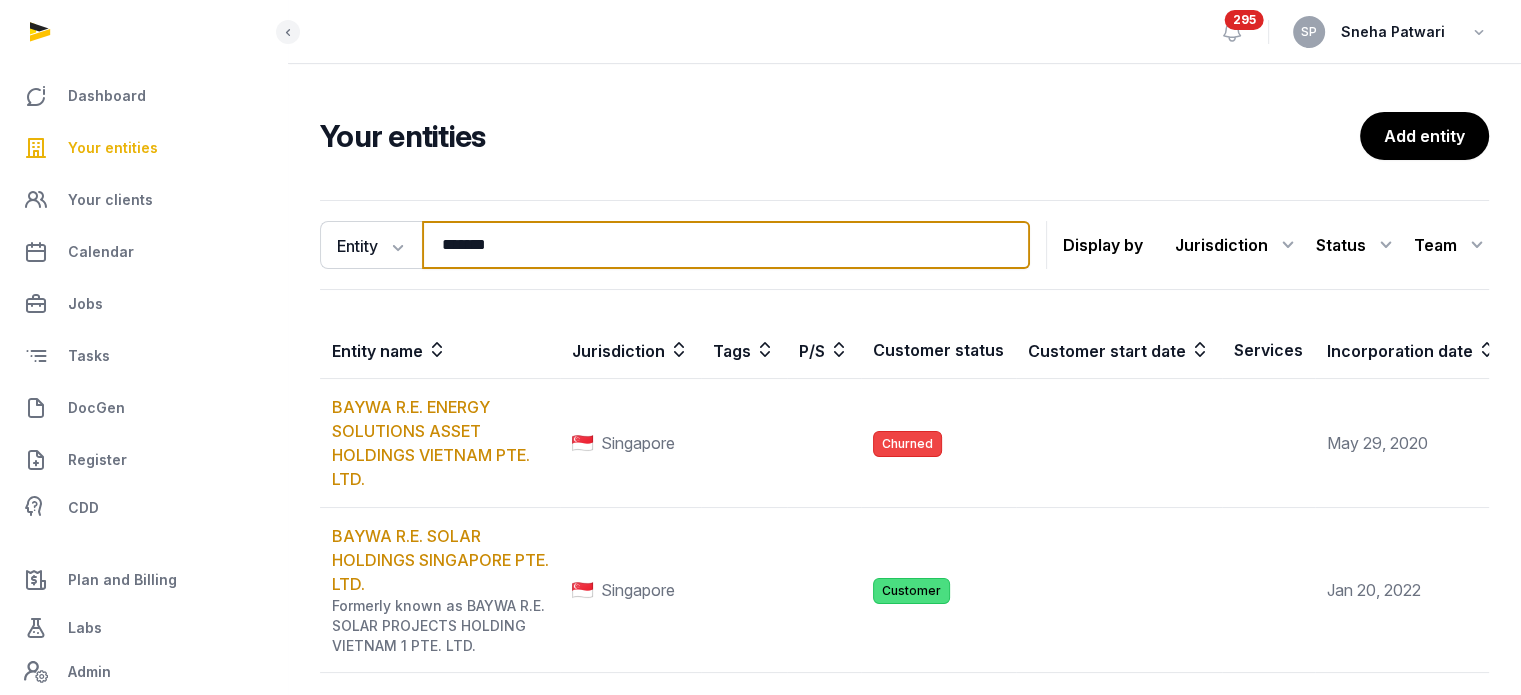 type on "*******" 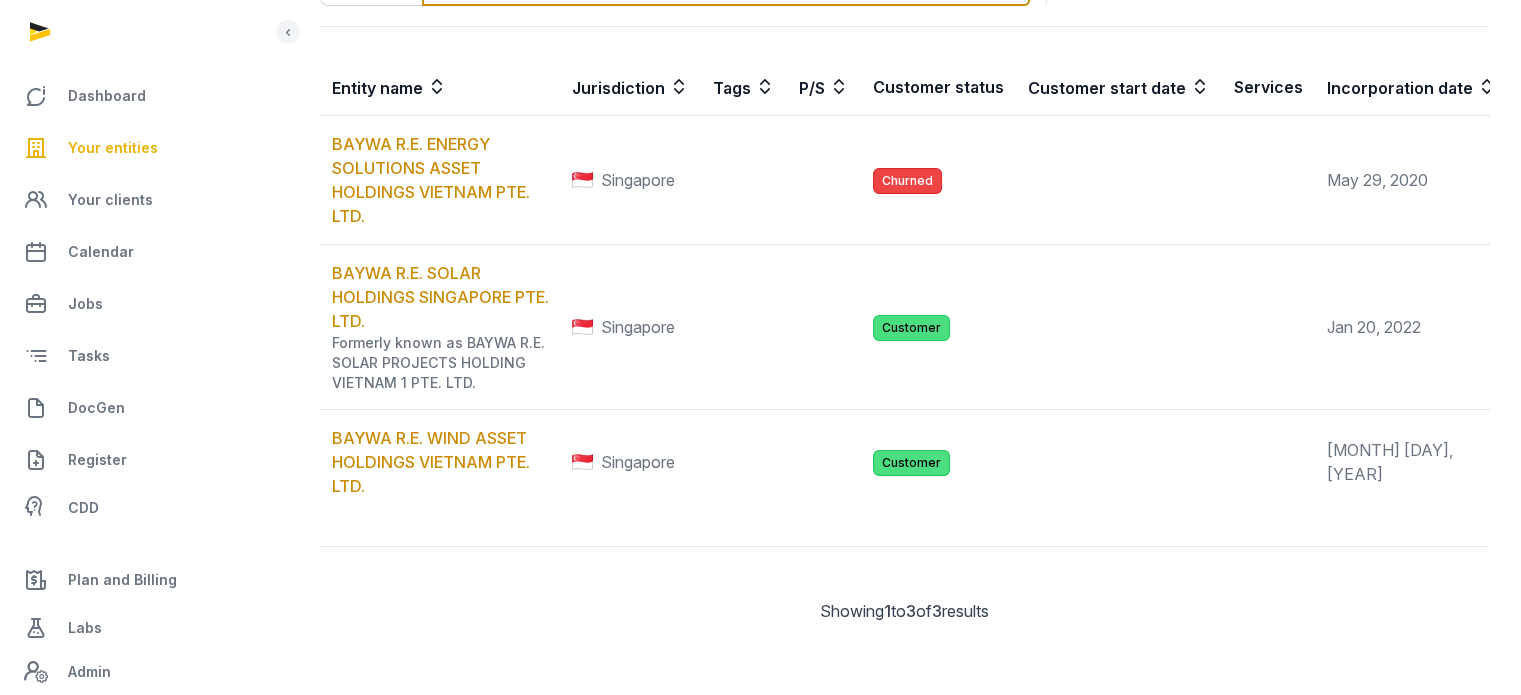 scroll, scrollTop: 344, scrollLeft: 0, axis: vertical 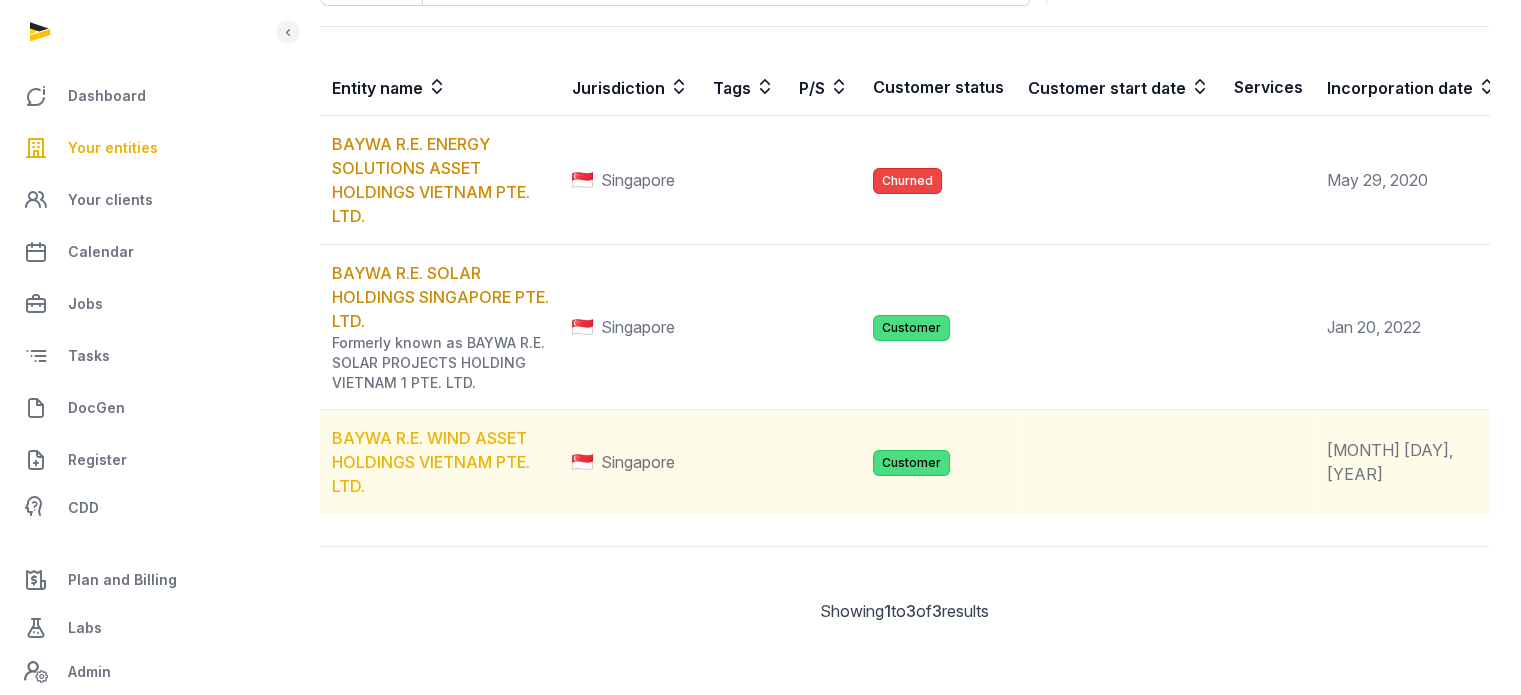 click on "BAYWA R.E. WIND ASSET HOLDINGS VIETNAM PTE. LTD." at bounding box center (431, 462) 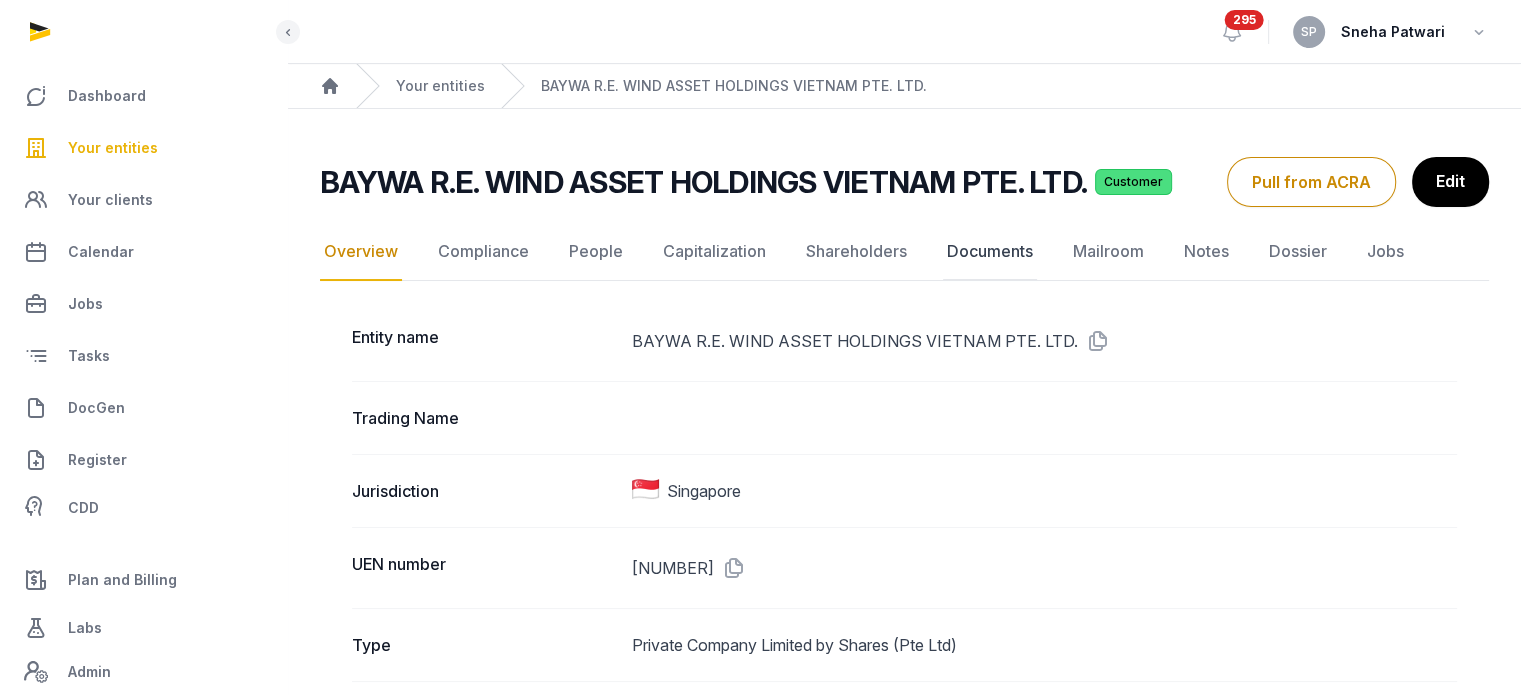 click on "Documents" 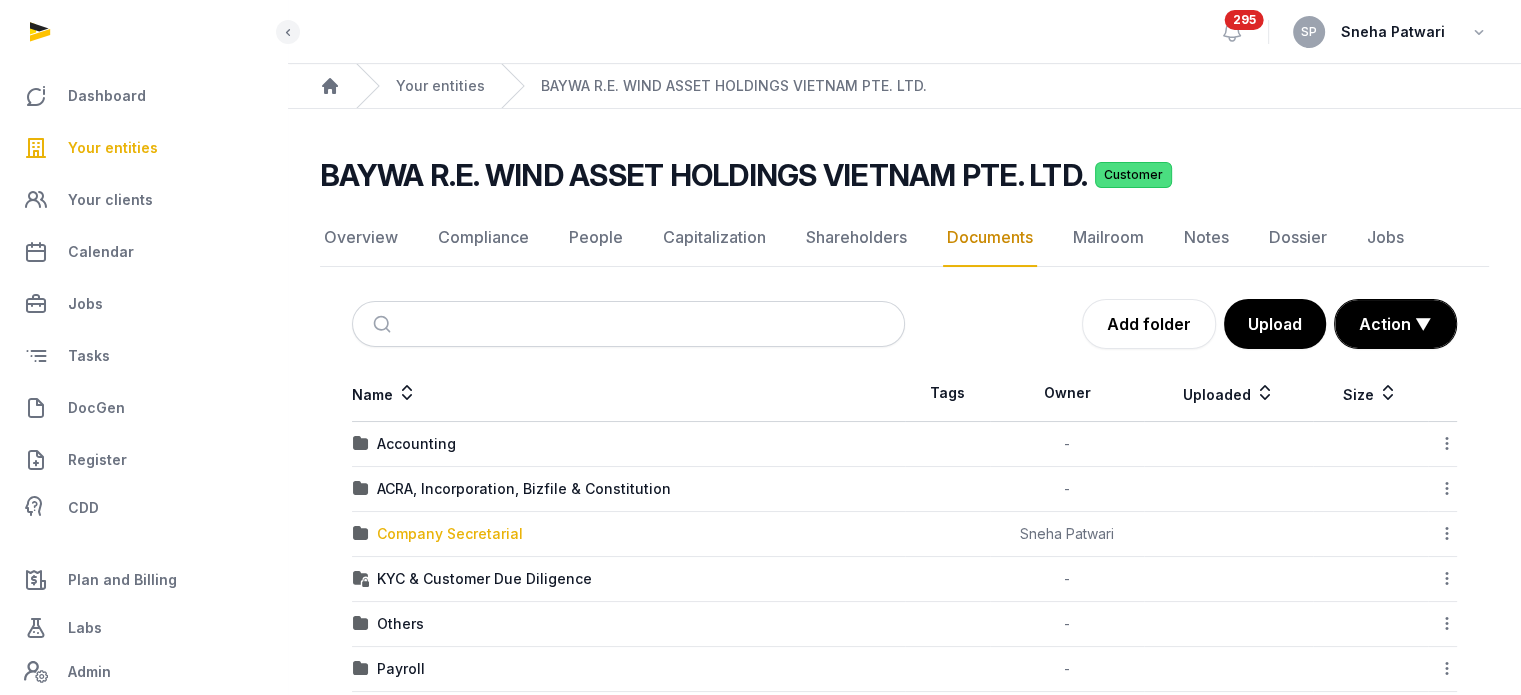 click on "Company Secretarial" at bounding box center [450, 534] 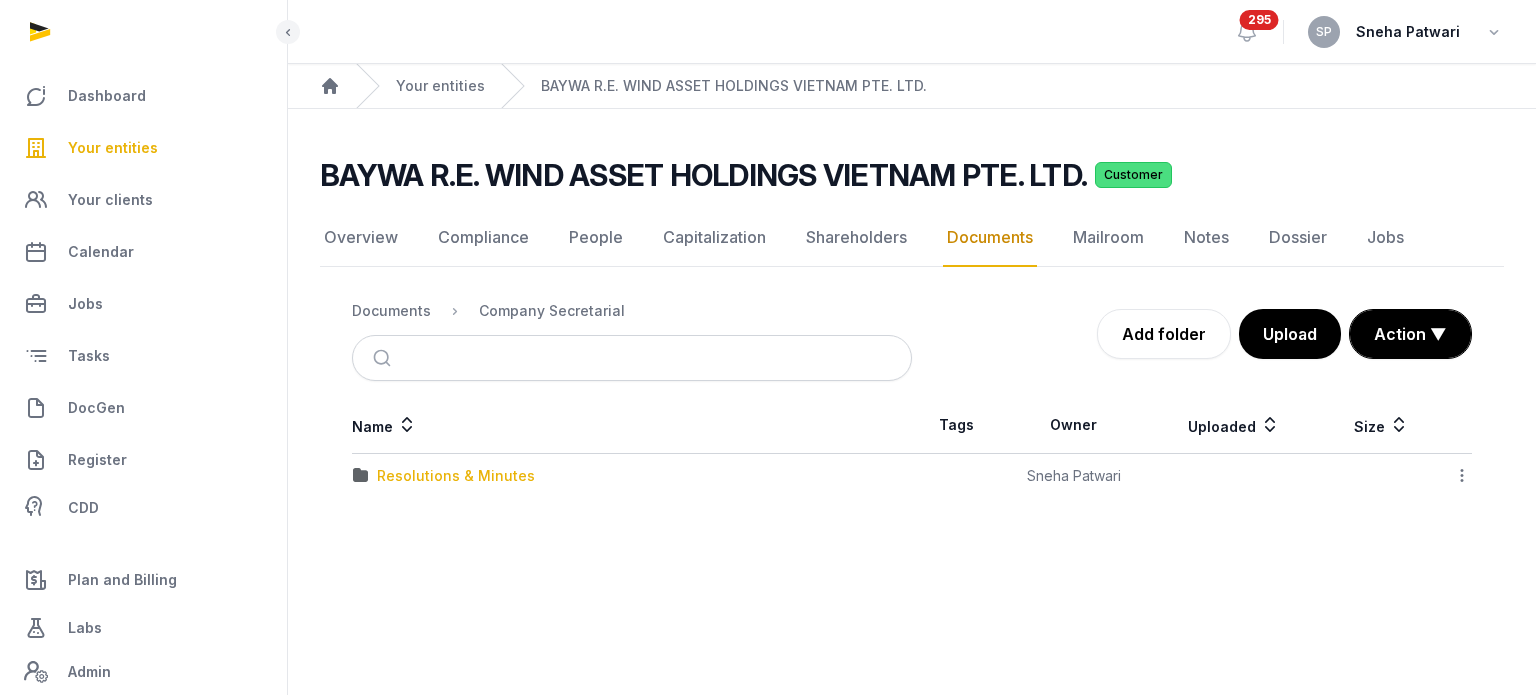 click on "Resolutions & Minutes" at bounding box center (456, 476) 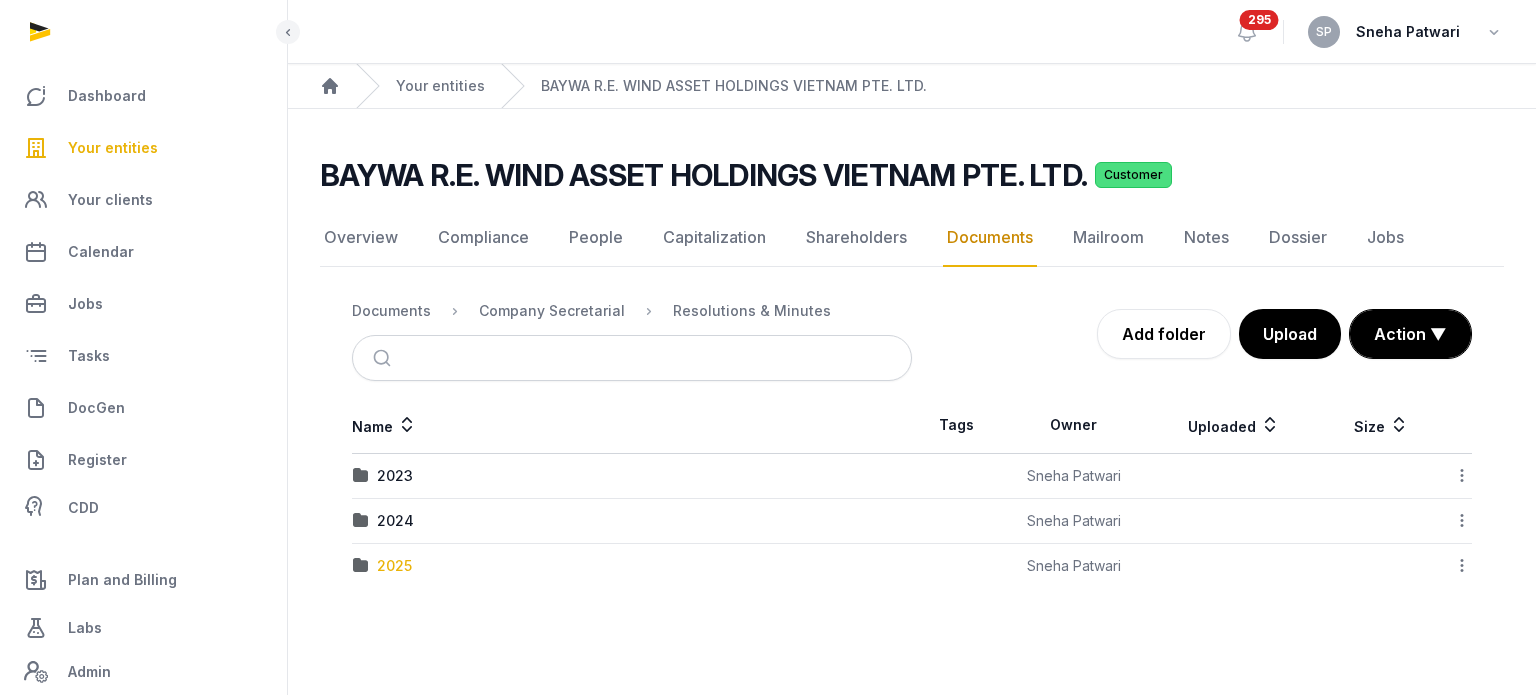 click on "2025" at bounding box center (394, 566) 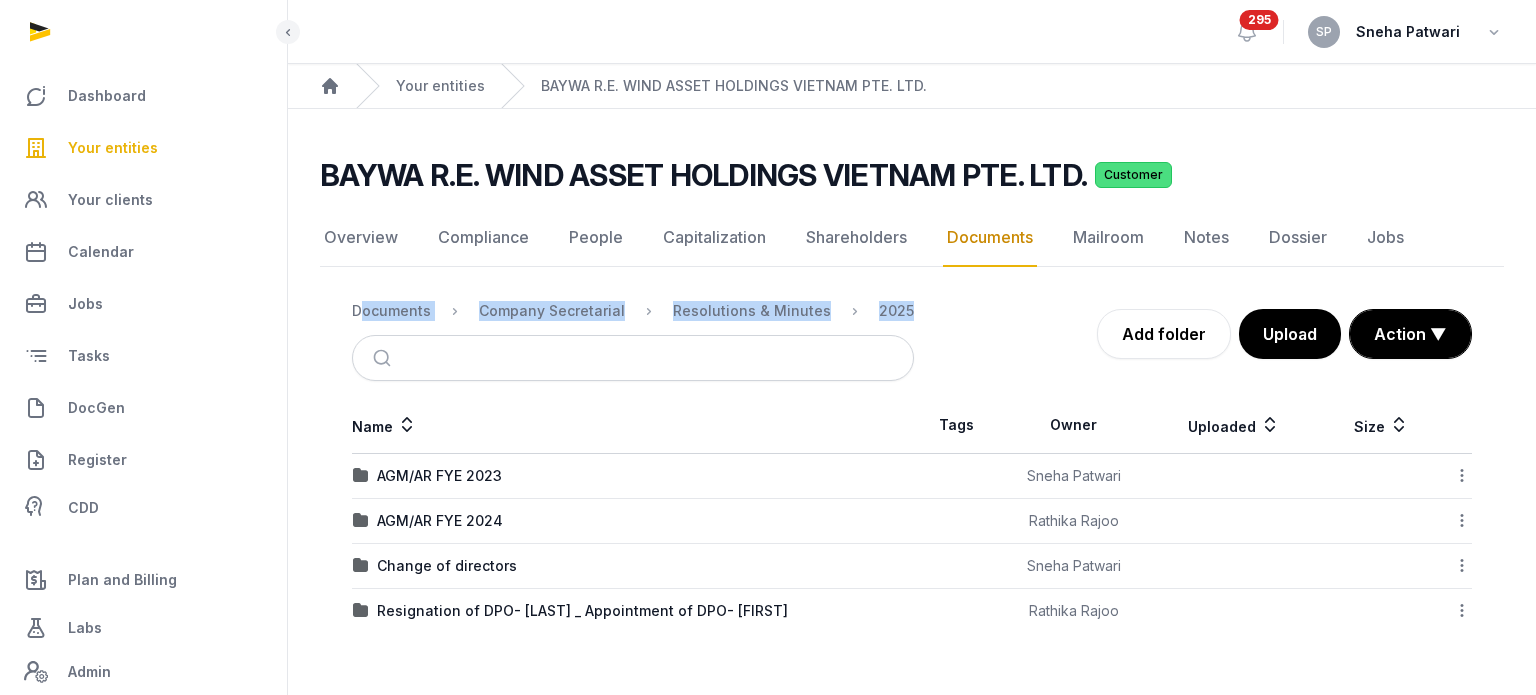 drag, startPoint x: 347, startPoint y: 299, endPoint x: 925, endPoint y: 311, distance: 578.1246 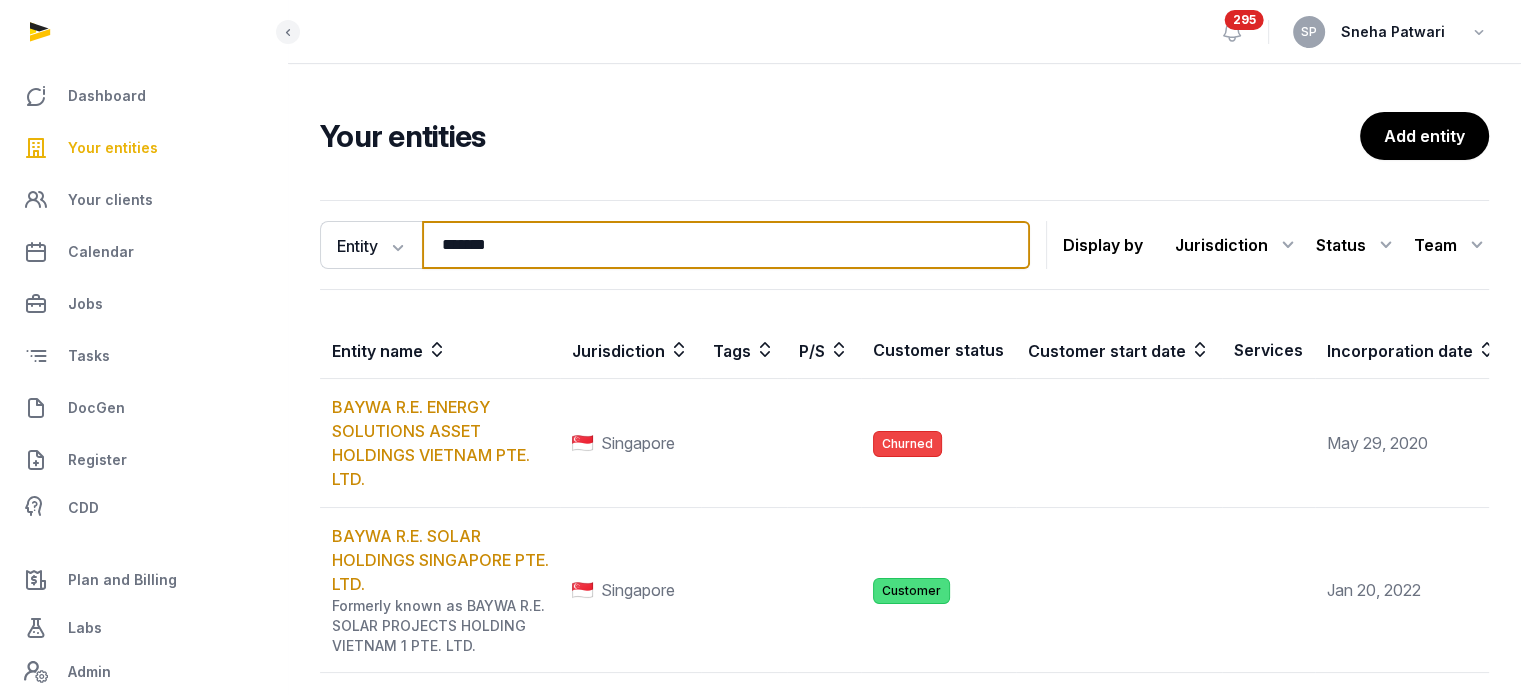 click on "*******" at bounding box center [726, 245] 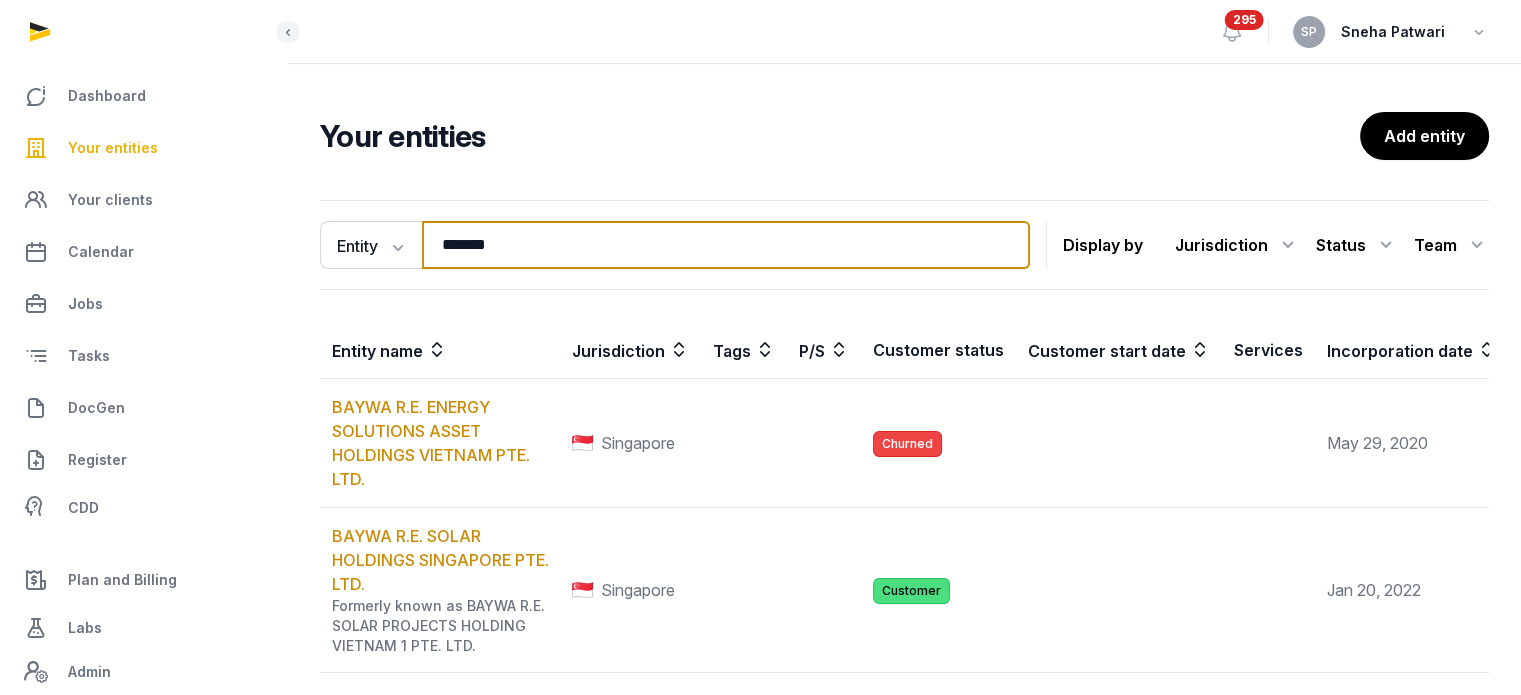 click on "*******" at bounding box center [726, 245] 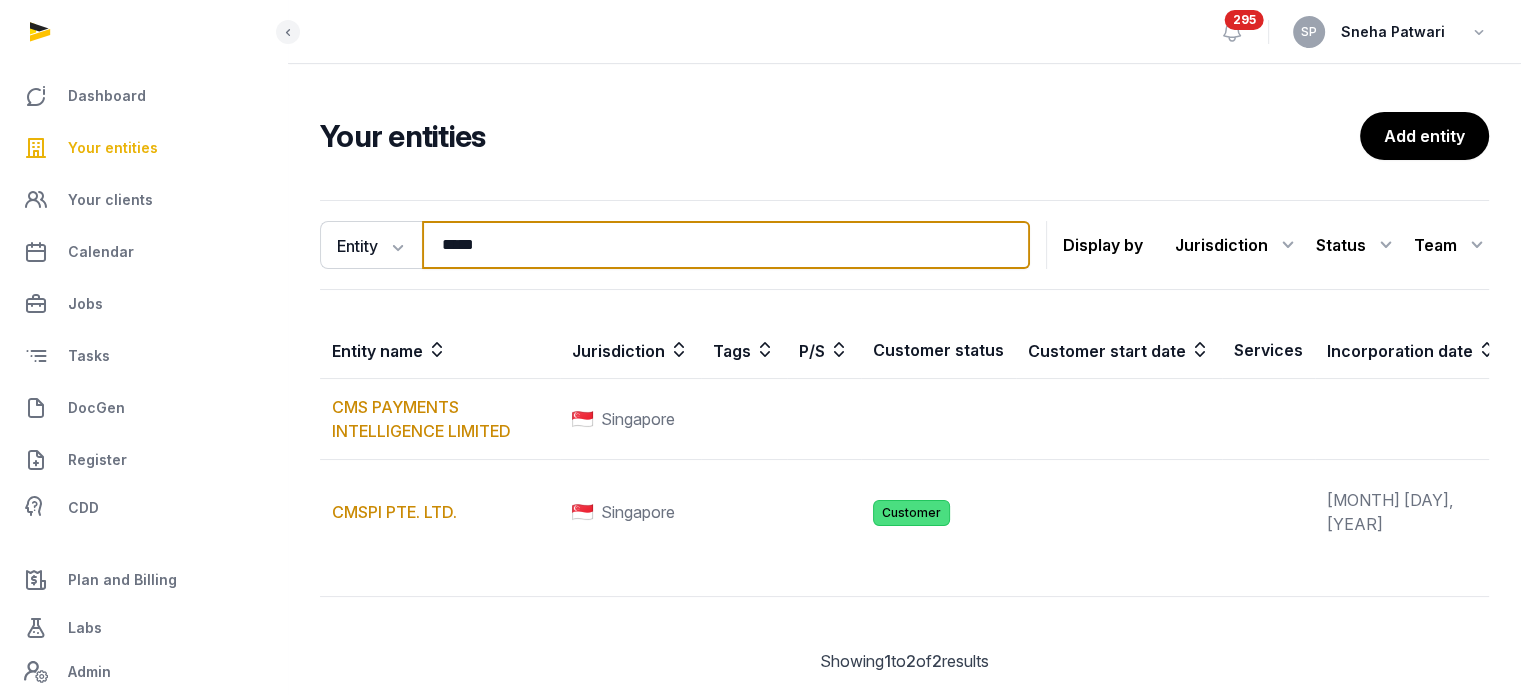 type on "*****" 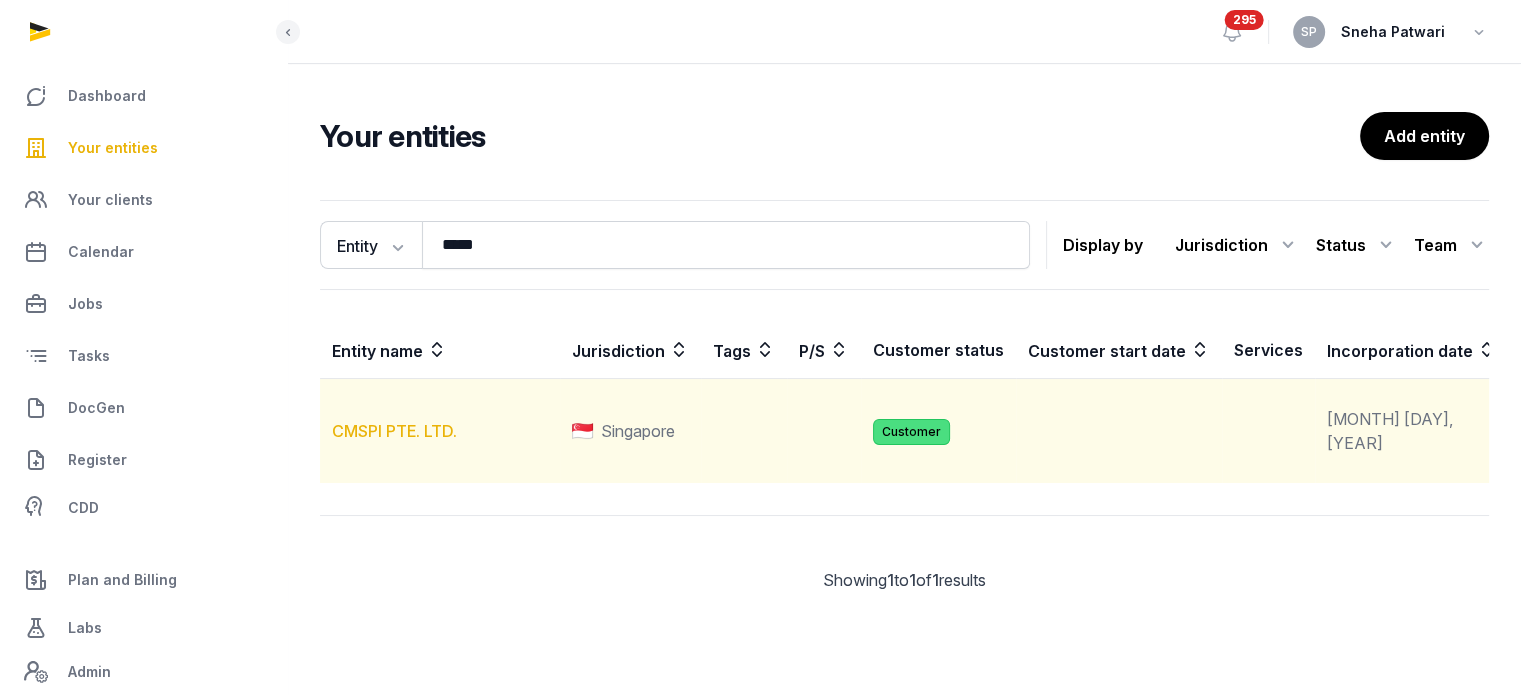 click on "CMSPI PTE. LTD." at bounding box center [394, 431] 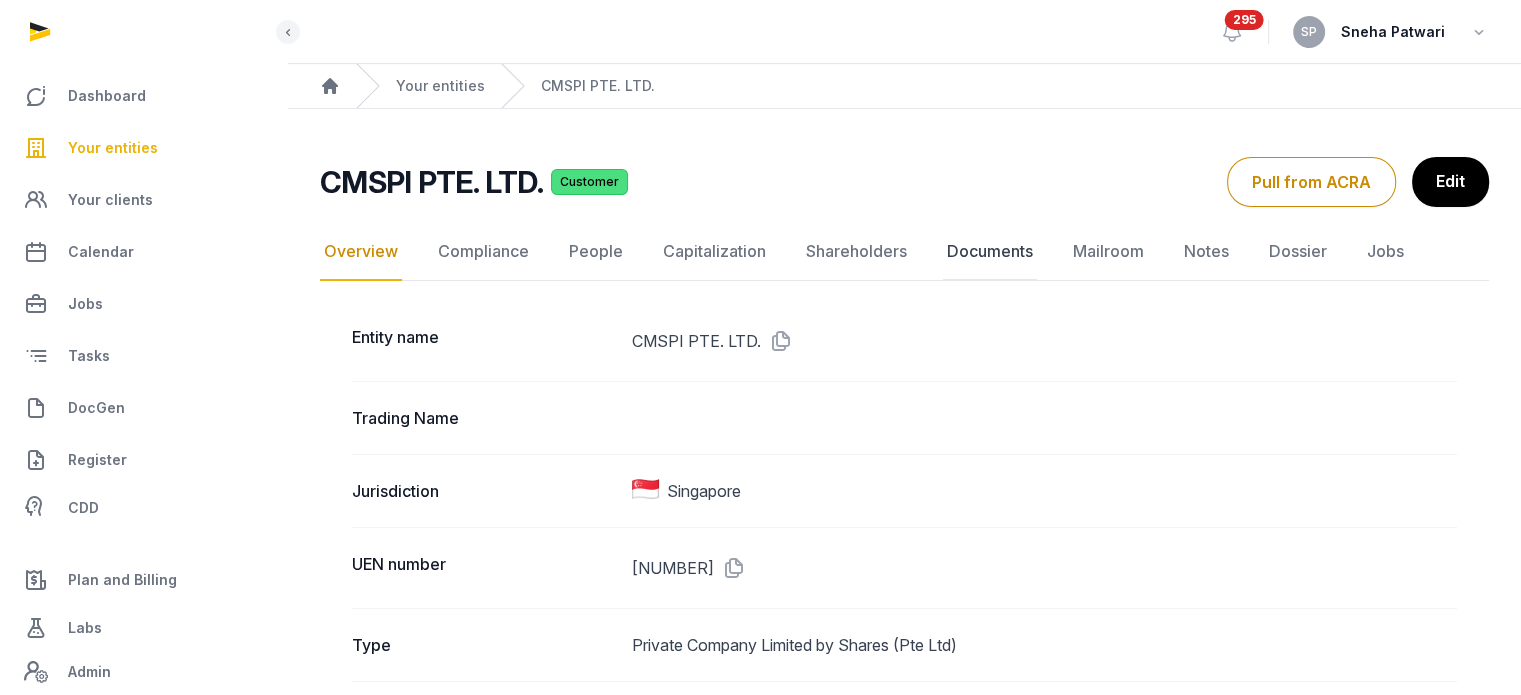 click on "Documents" 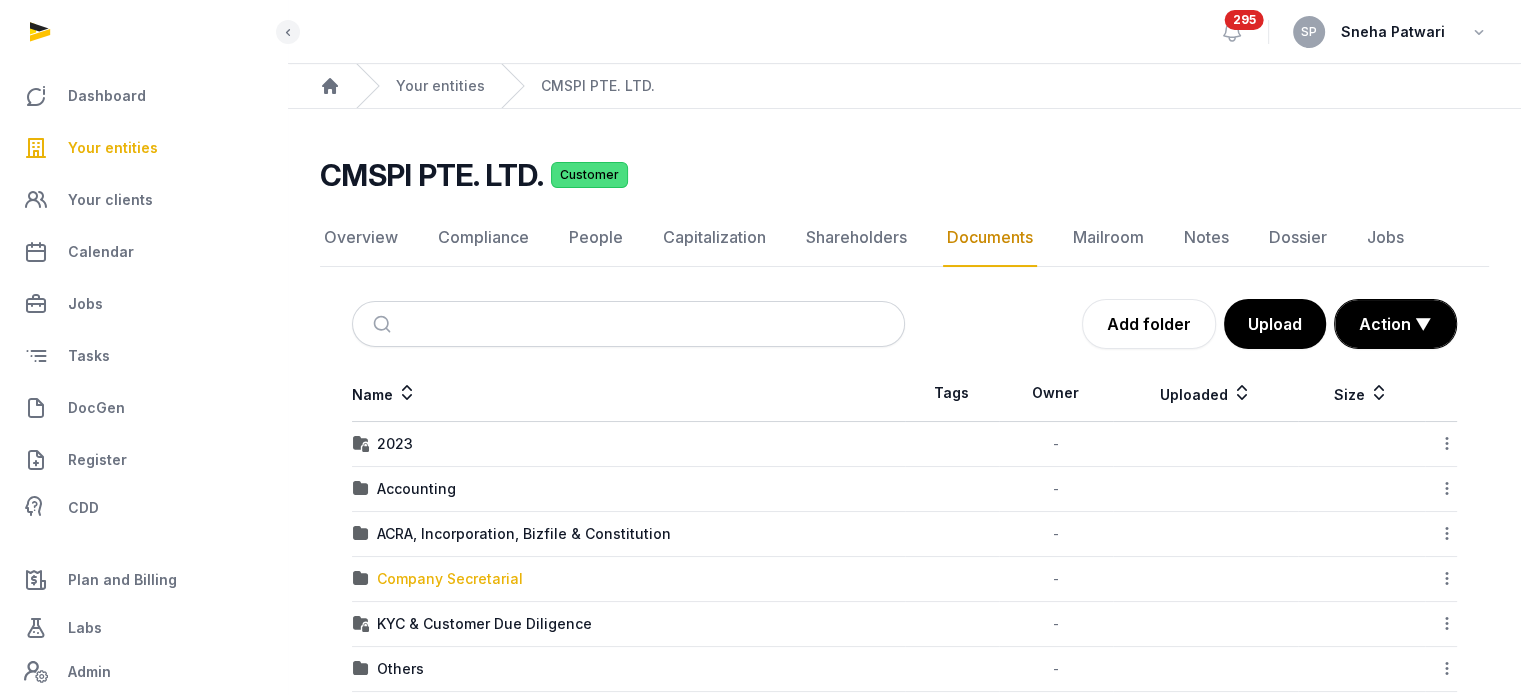 click on "Company Secretarial" at bounding box center [450, 579] 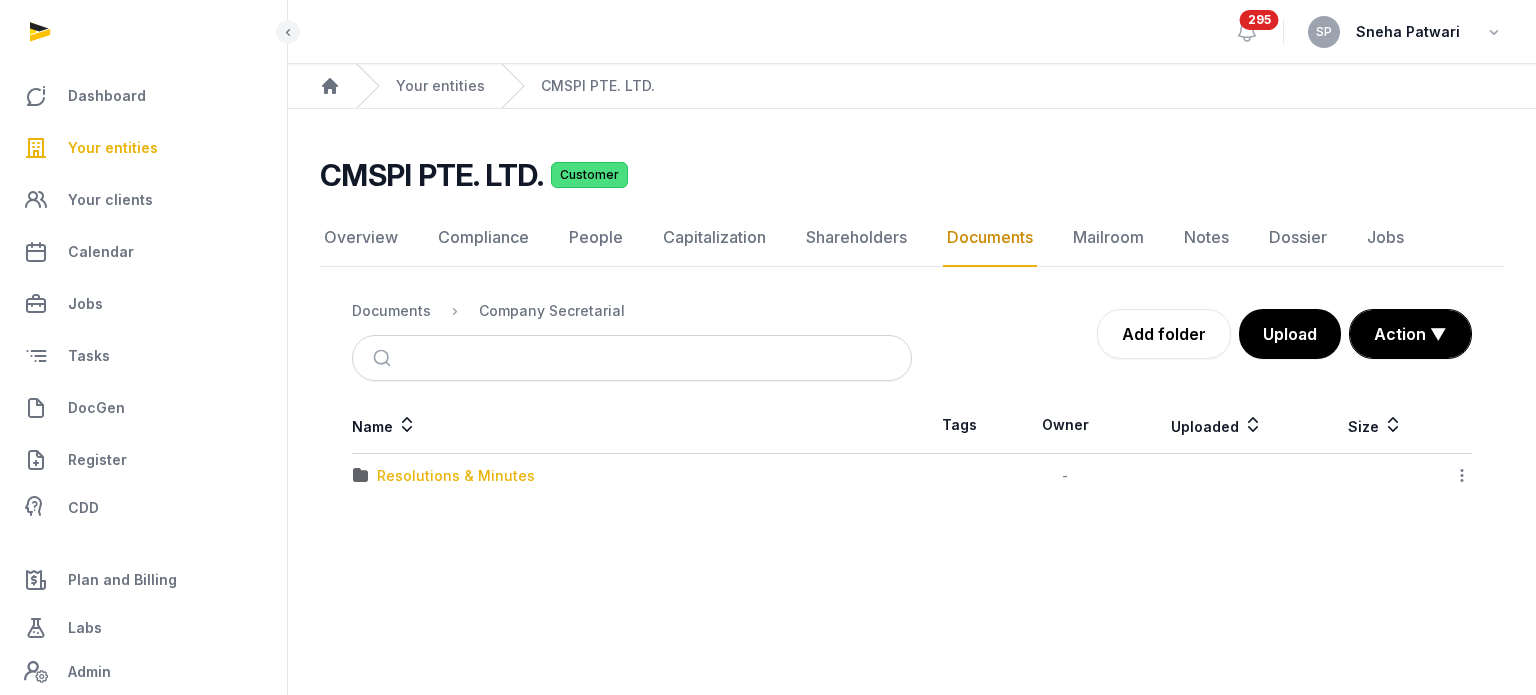 click on "Resolutions & Minutes" at bounding box center [456, 476] 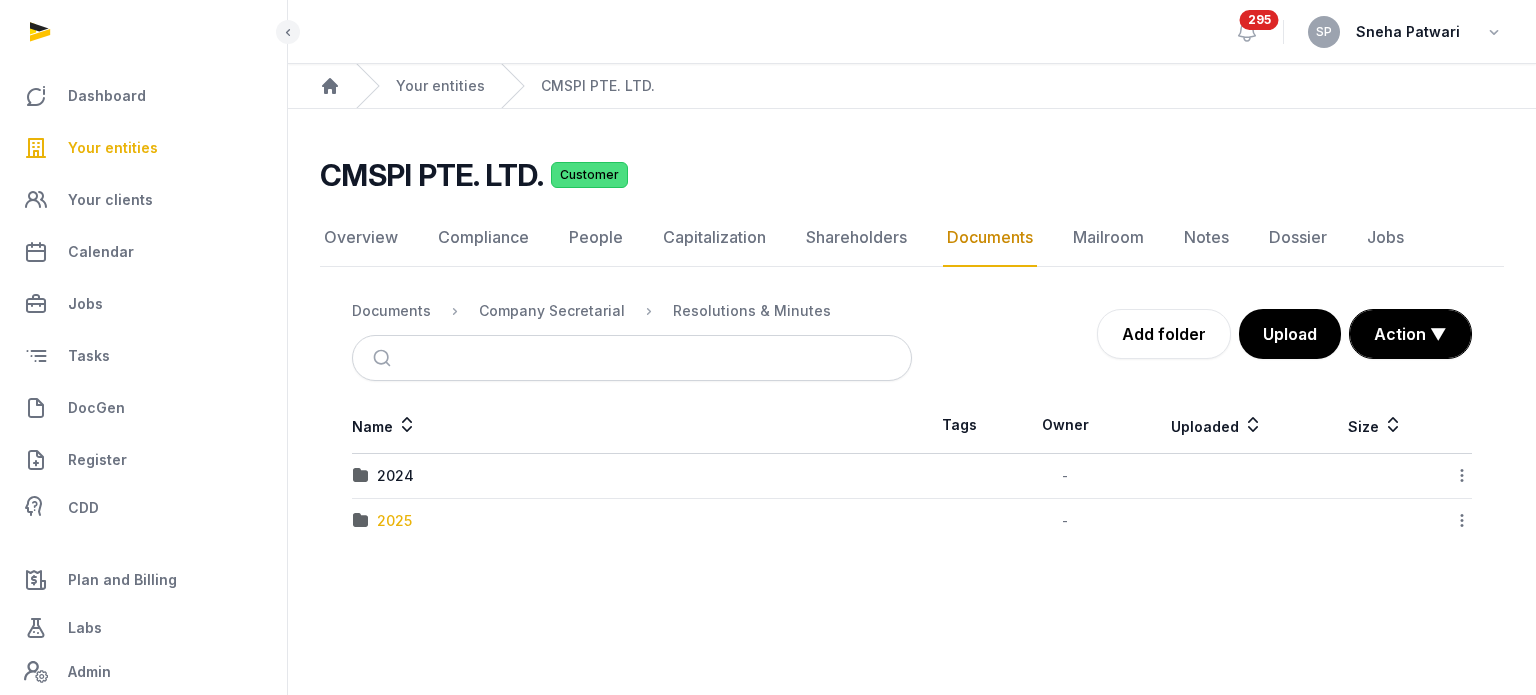 click on "2025" at bounding box center [394, 521] 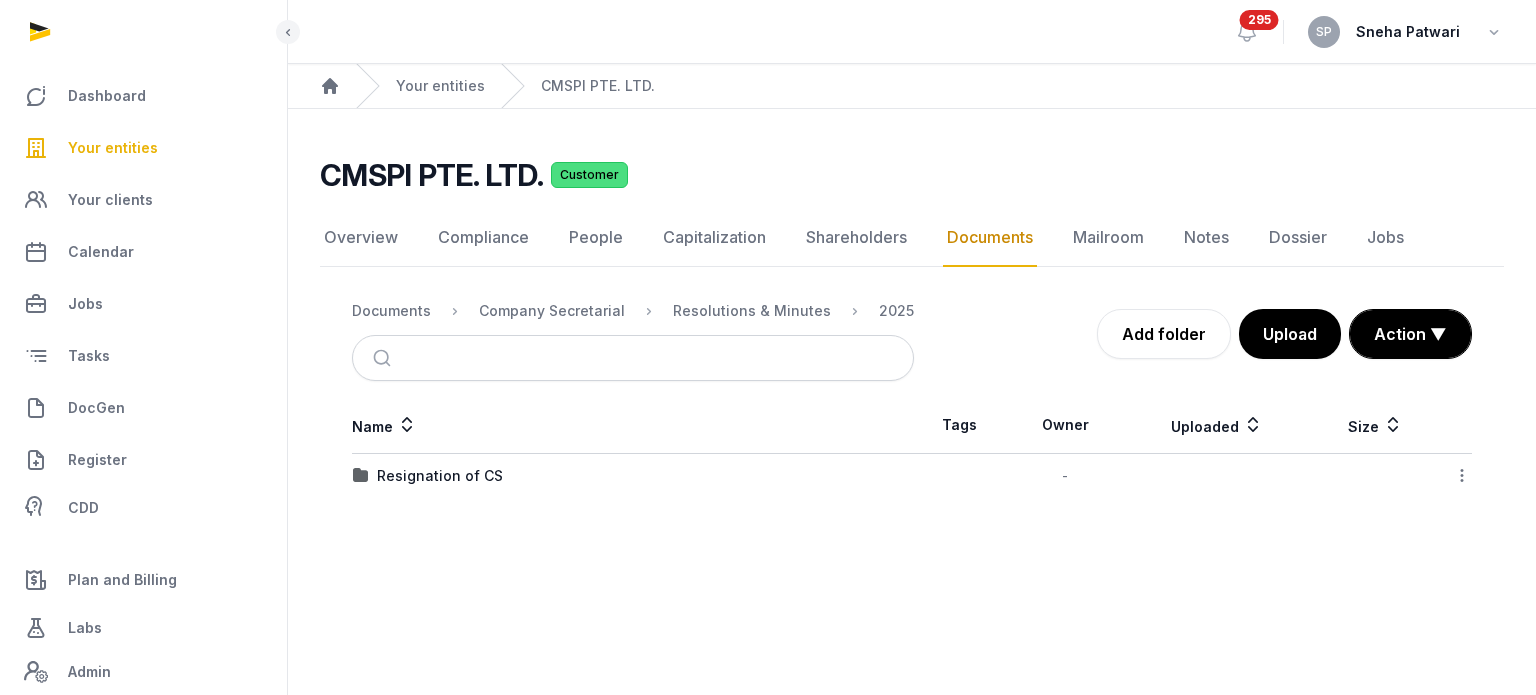click on "Documents  Company Secretarial Resolutions & Minutes 2025" at bounding box center [633, 311] 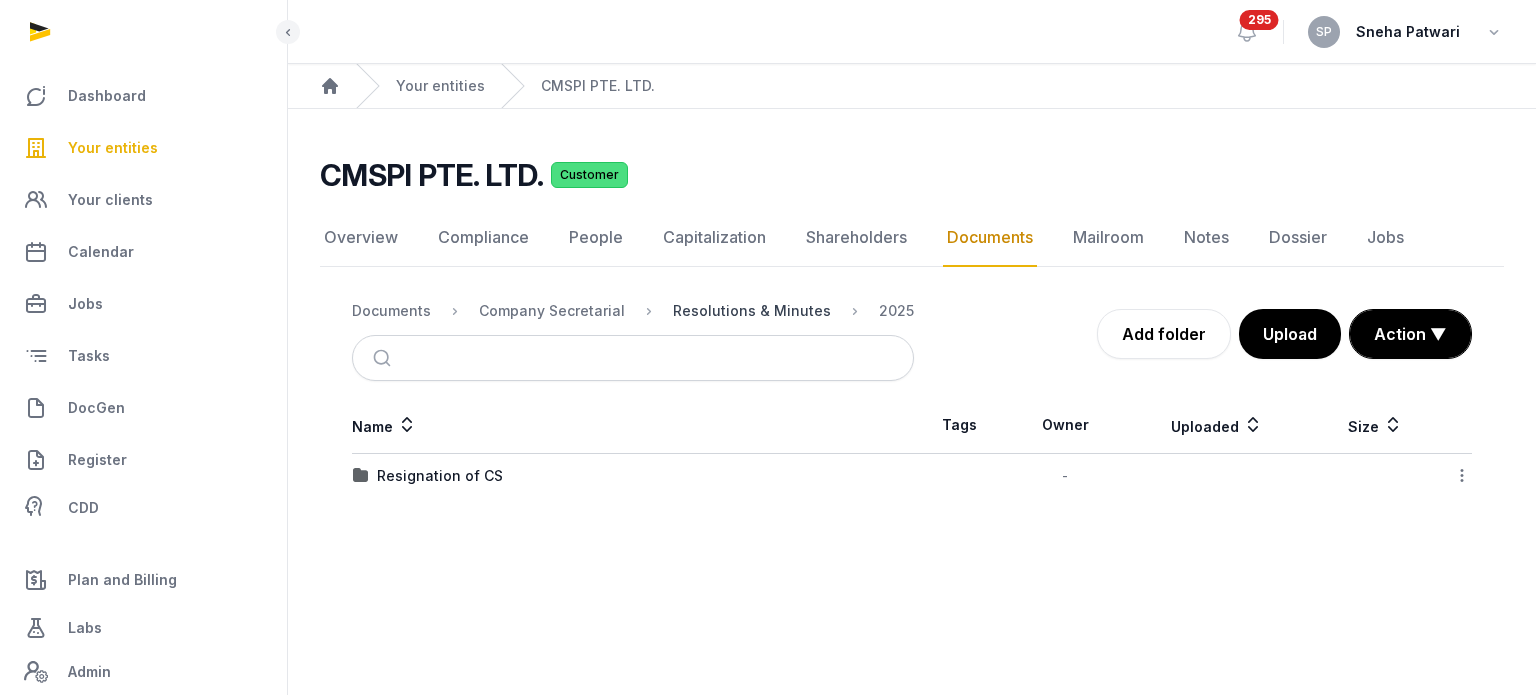 click on "Resolutions & Minutes" at bounding box center [752, 311] 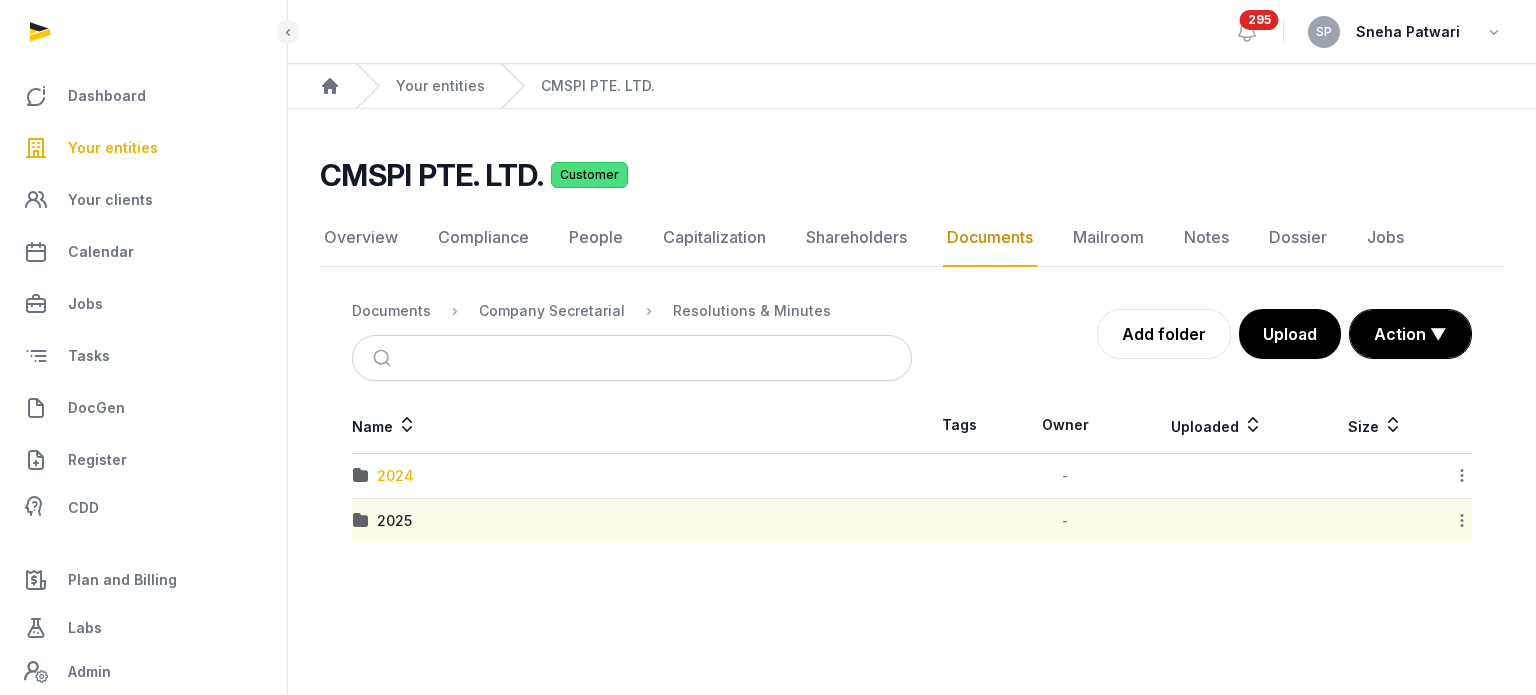 click on "2024" at bounding box center [395, 476] 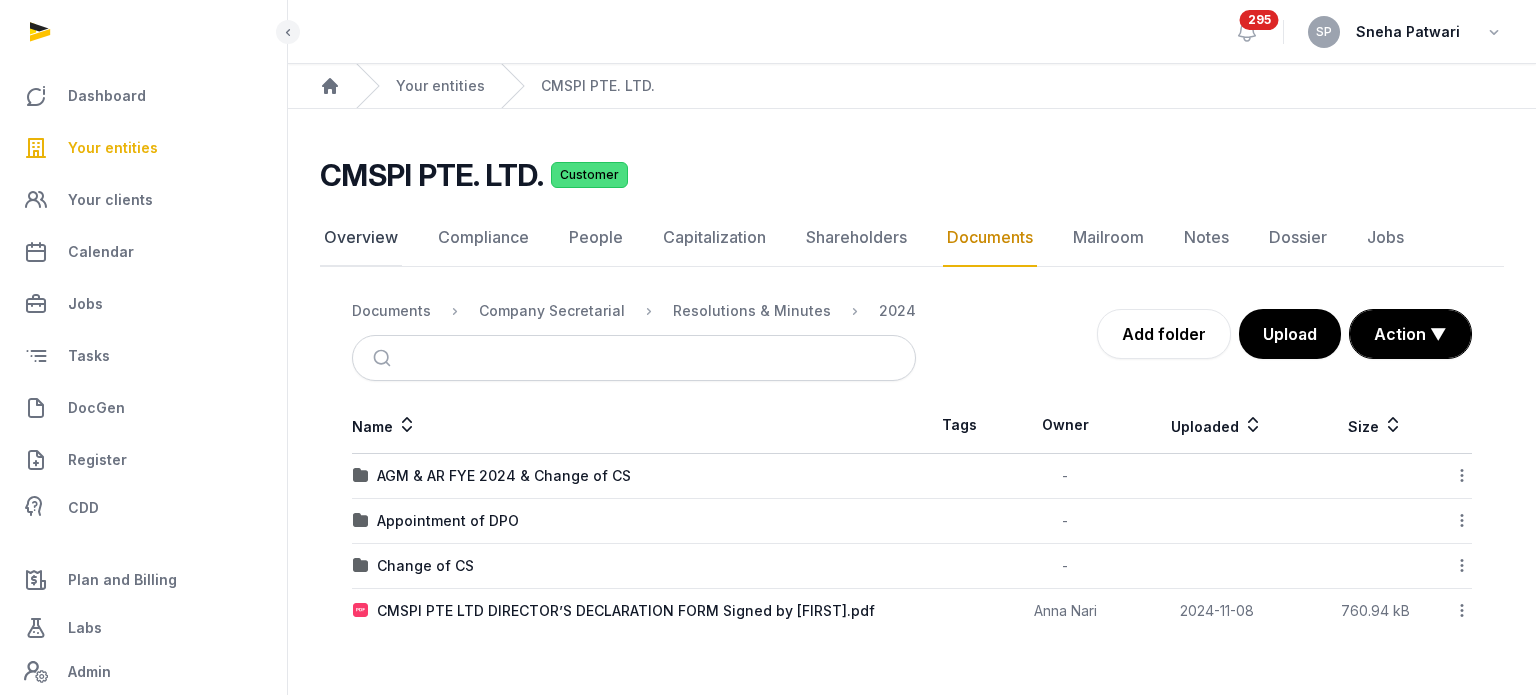 click on "Overview" 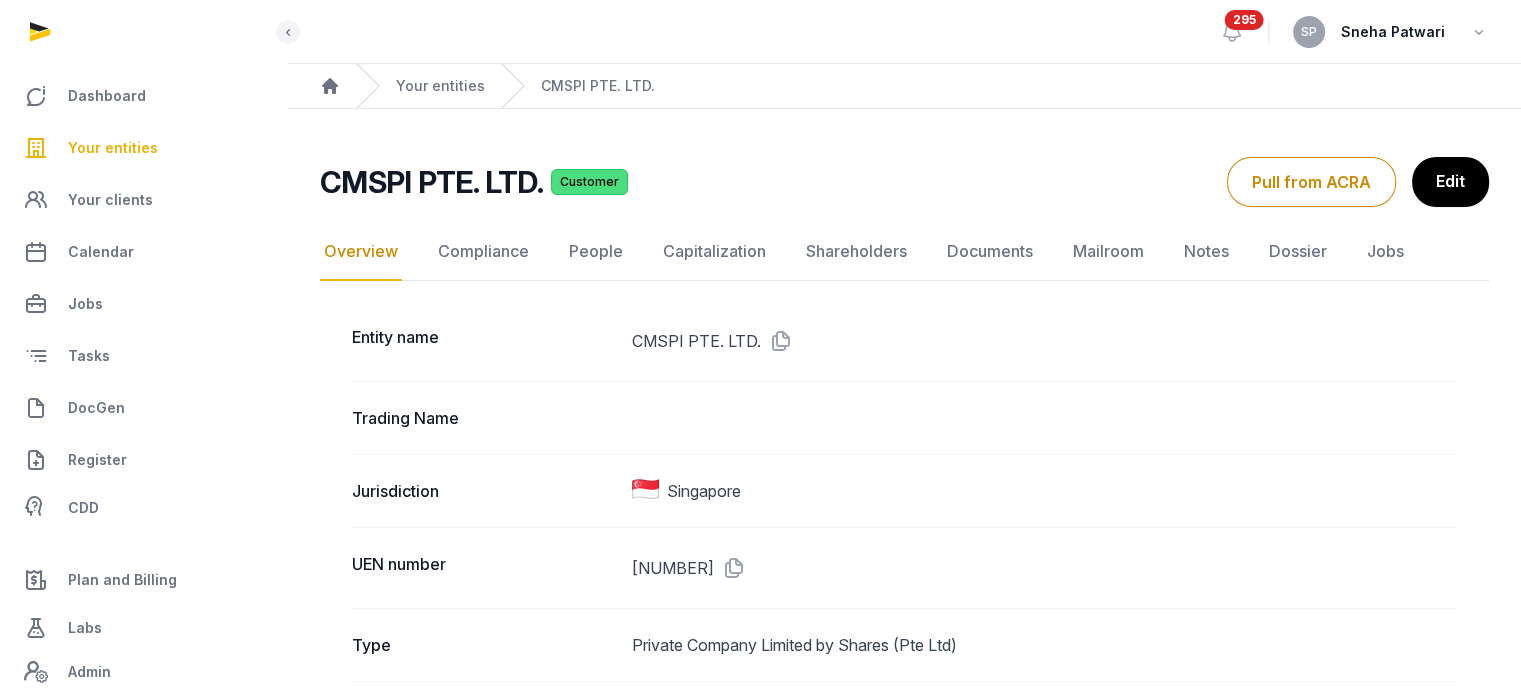 click at bounding box center (777, 341) 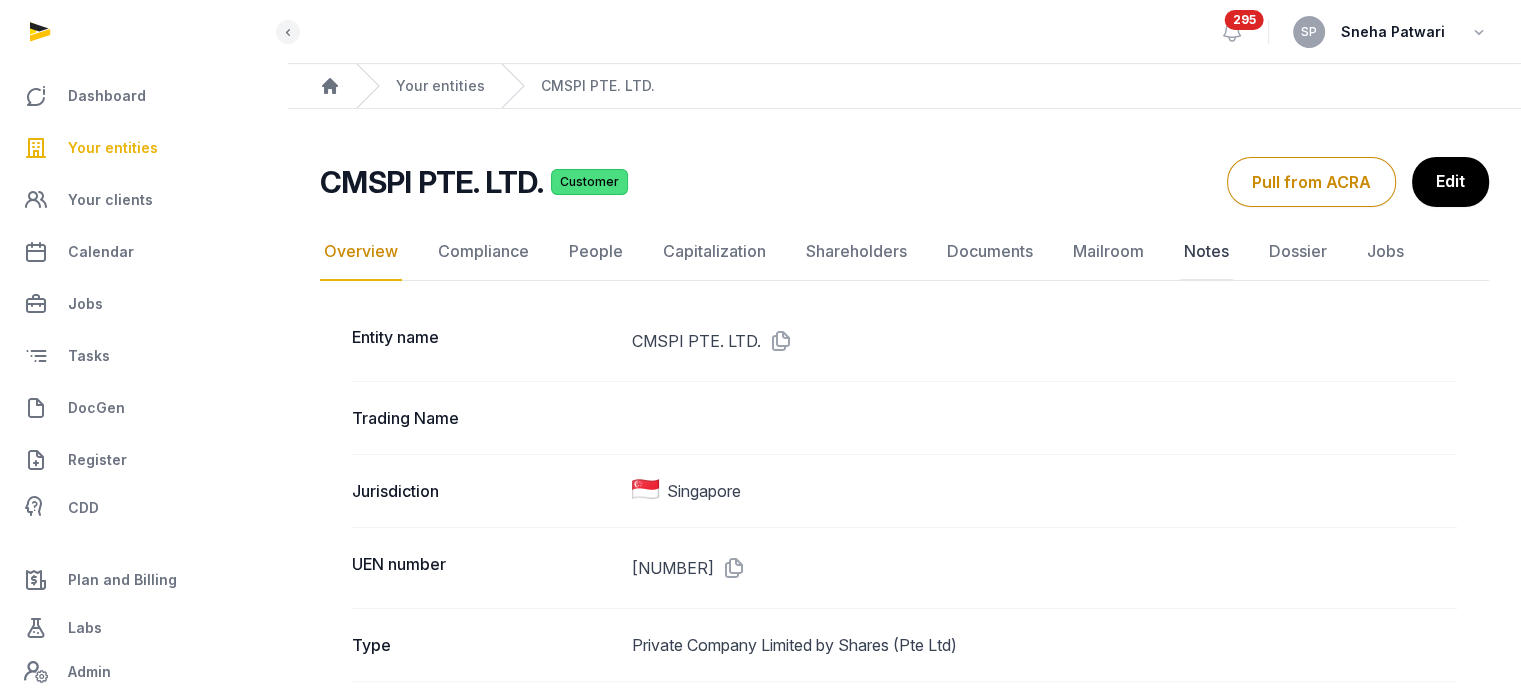 click on "Notes" 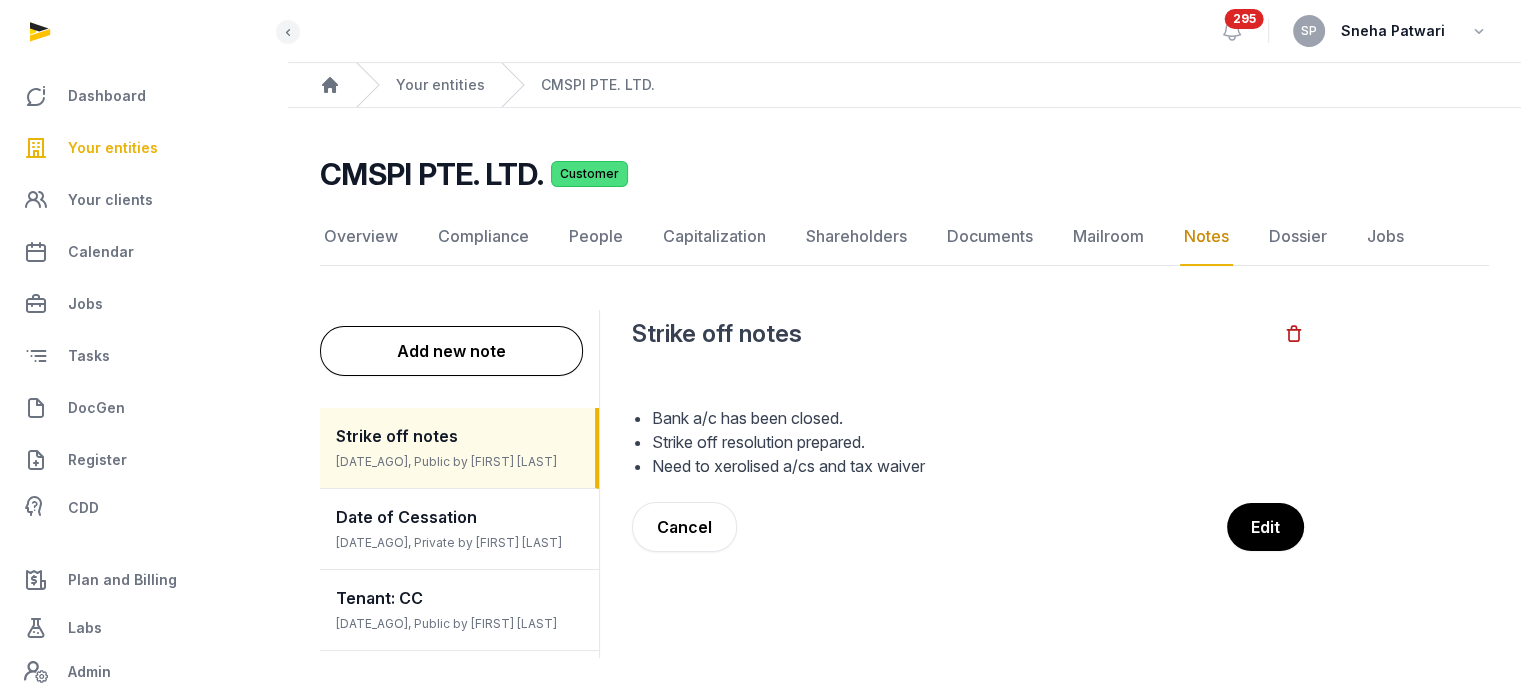 scroll, scrollTop: 26, scrollLeft: 0, axis: vertical 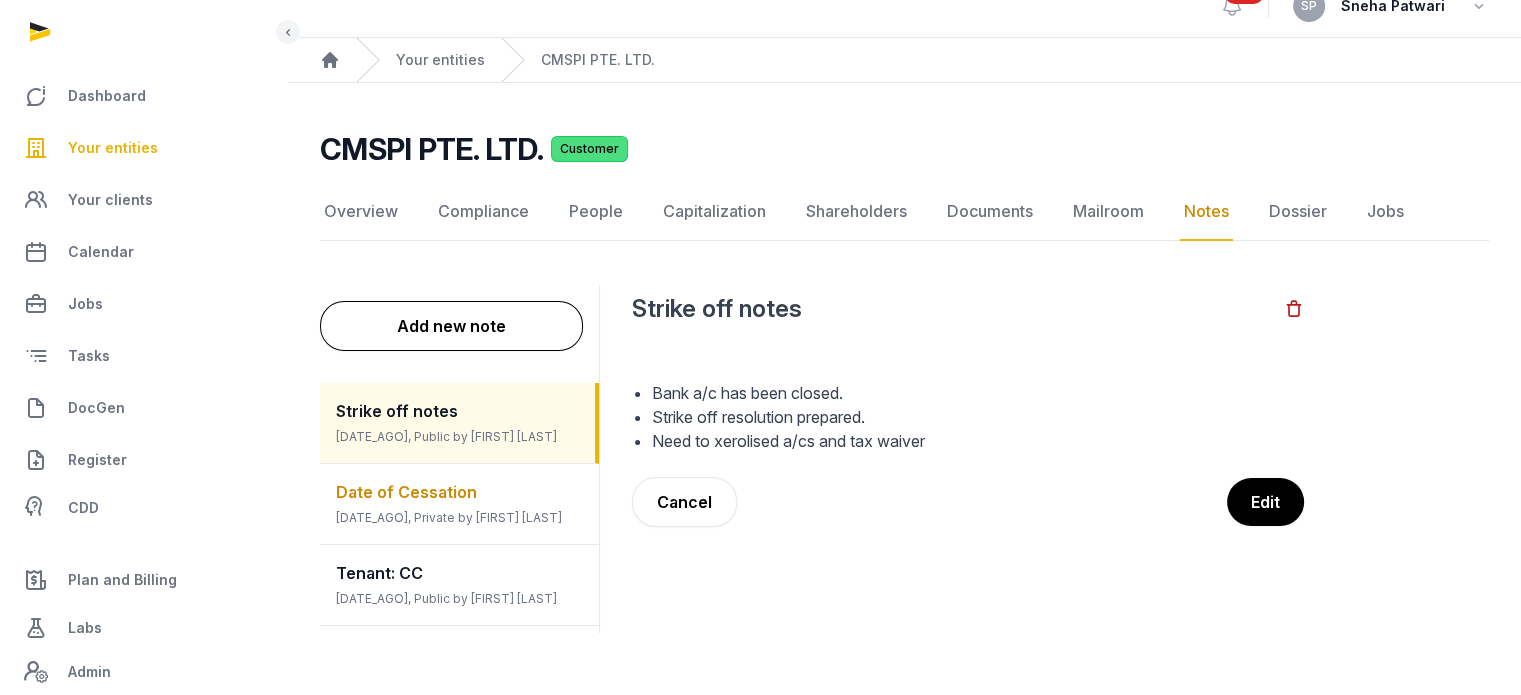 click on "2 months ago, Private by Sneha Patwari" at bounding box center (449, 517) 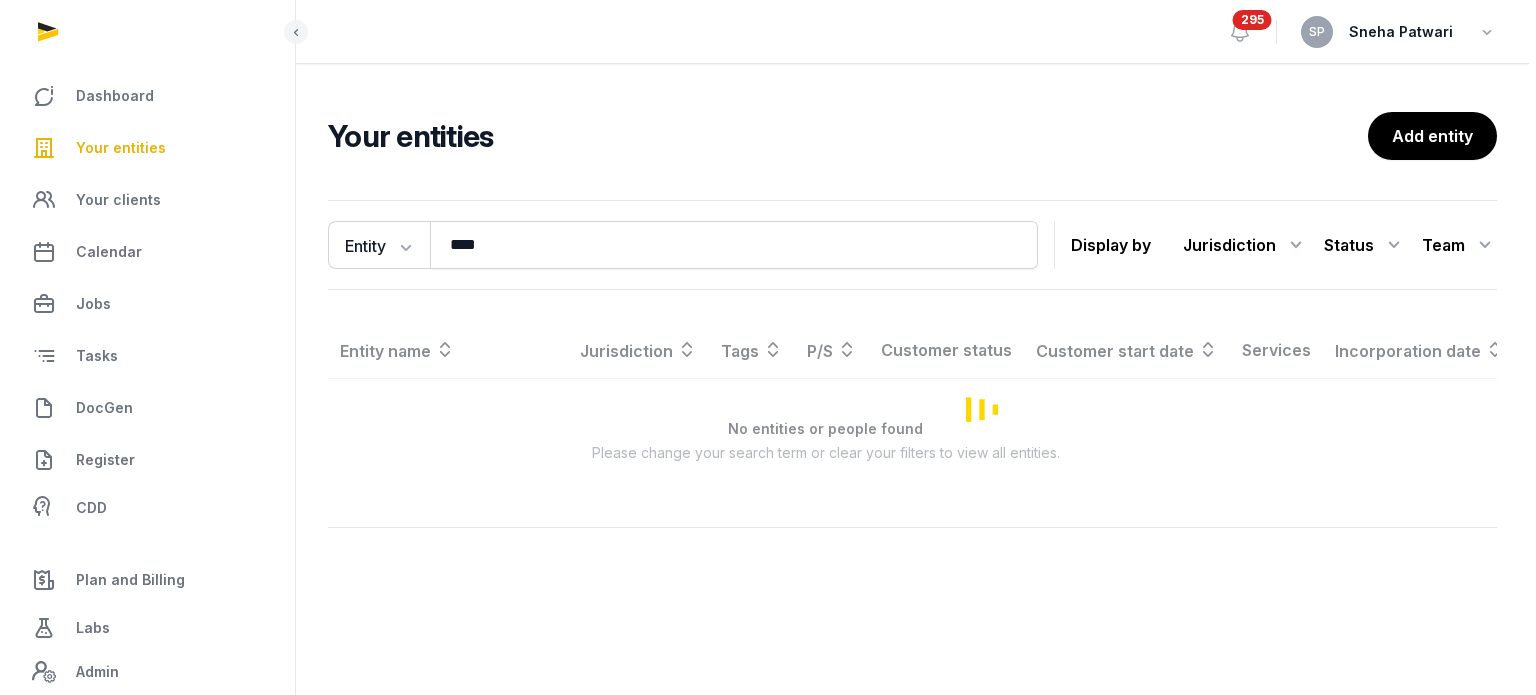 scroll, scrollTop: 0, scrollLeft: 0, axis: both 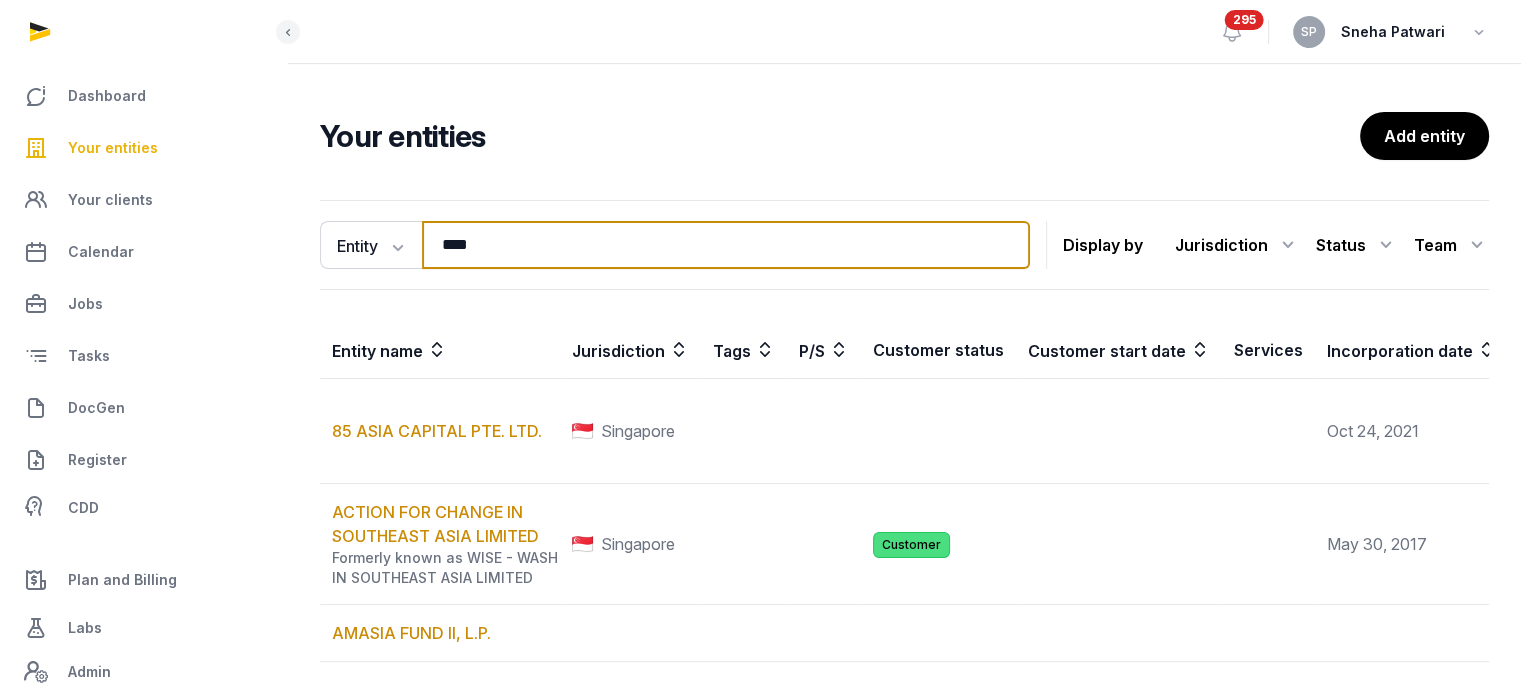 click on "****" at bounding box center (726, 245) 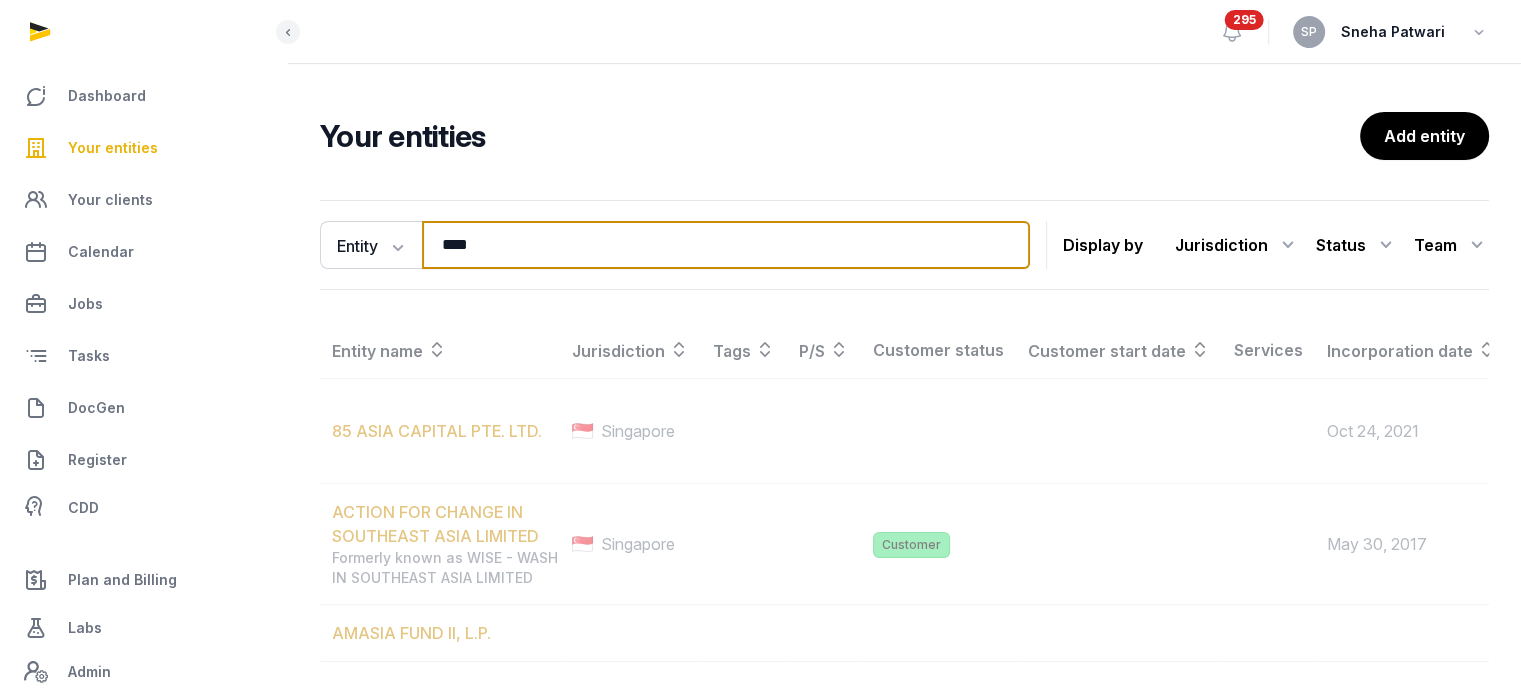 type on "****" 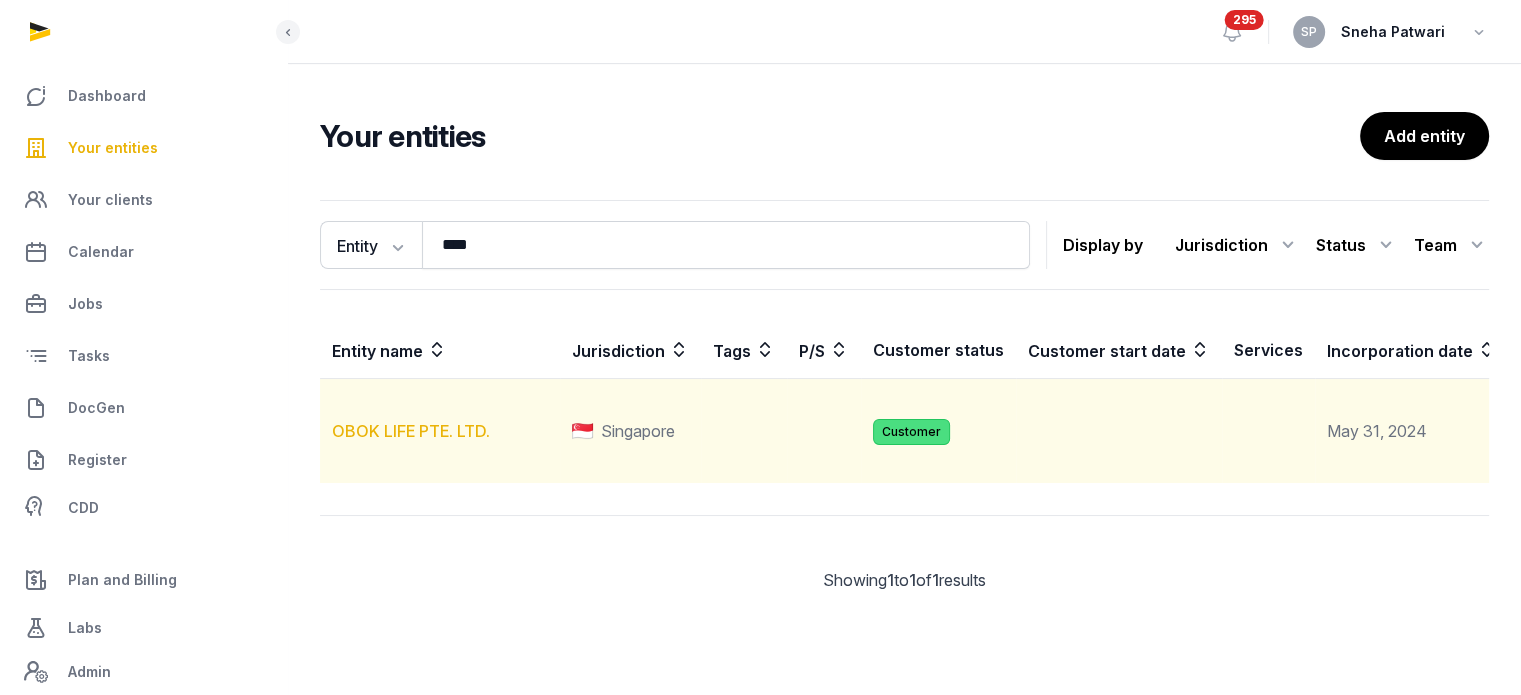 click on "OBOK LIFE PTE. LTD." at bounding box center (411, 431) 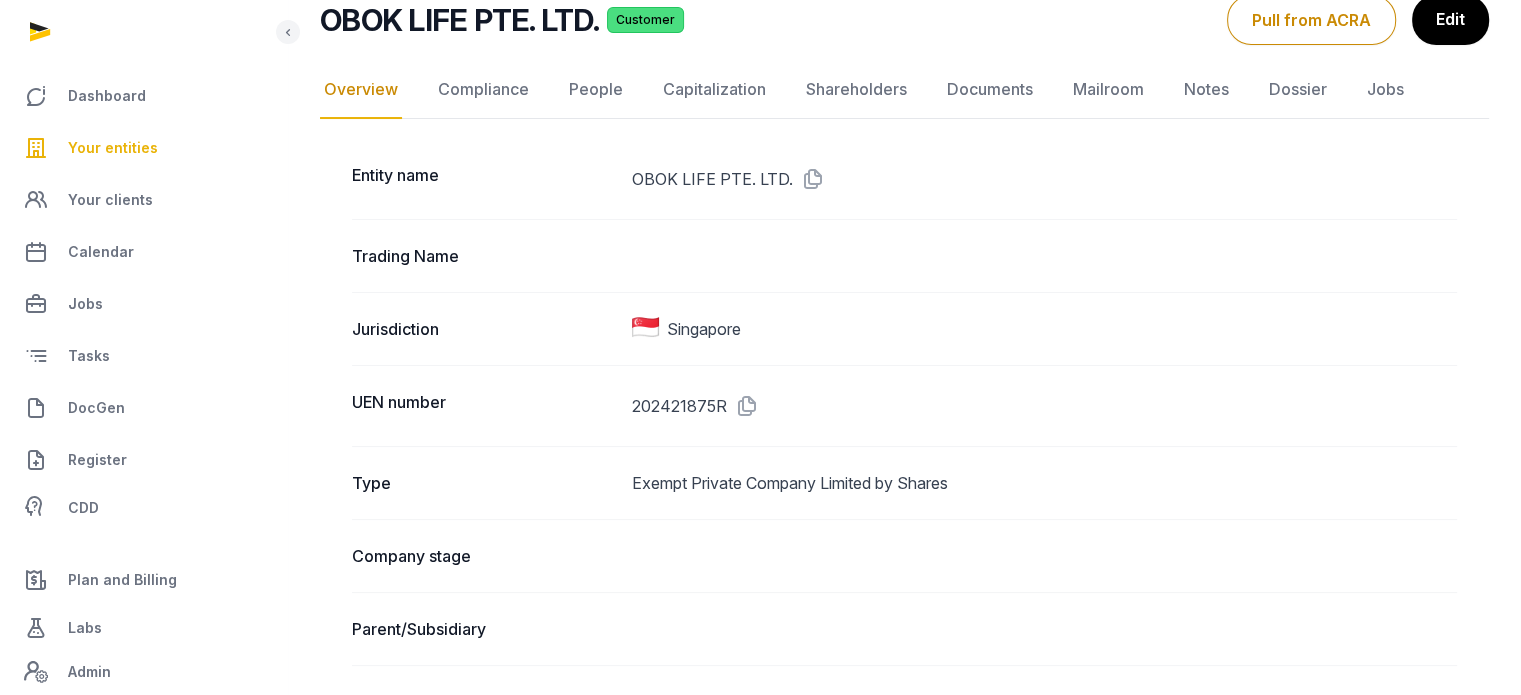 scroll, scrollTop: 159, scrollLeft: 0, axis: vertical 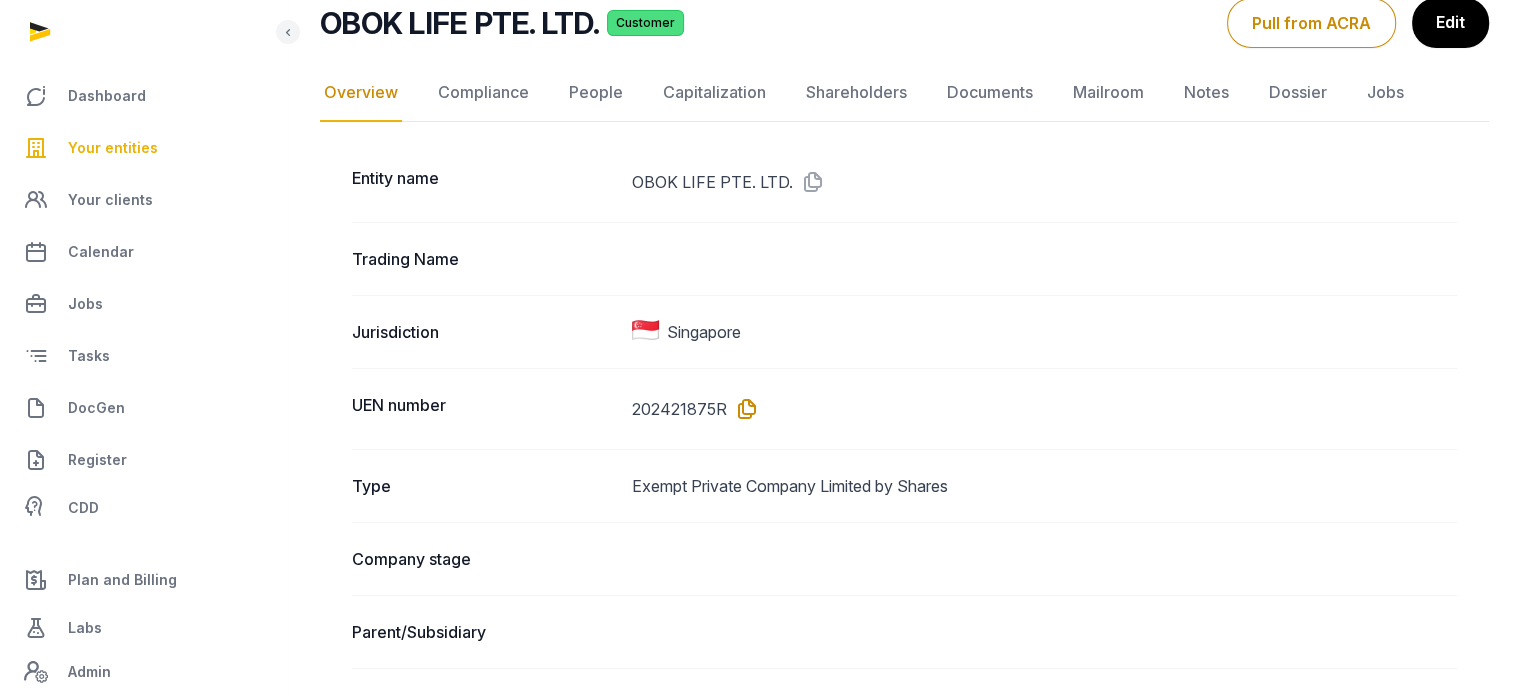 click at bounding box center (743, 409) 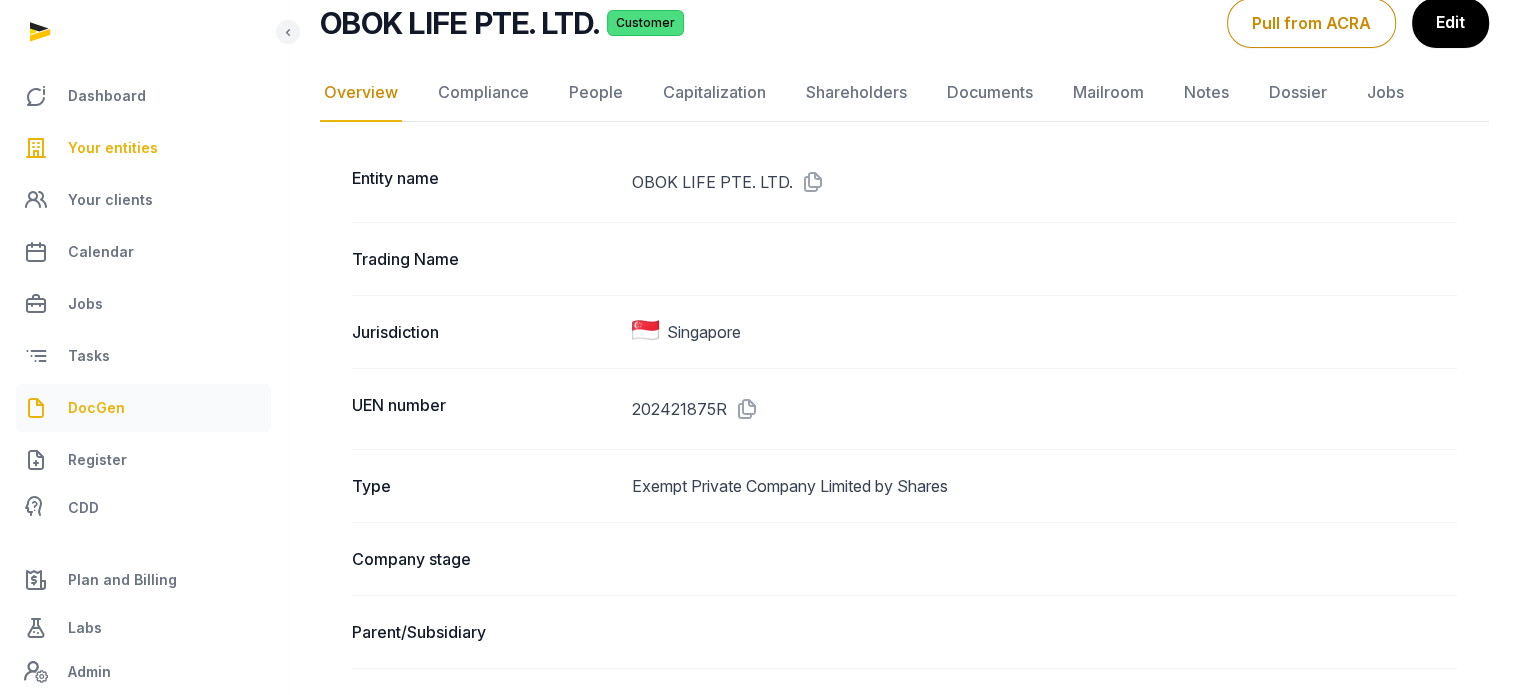click on "DocGen" at bounding box center [143, 408] 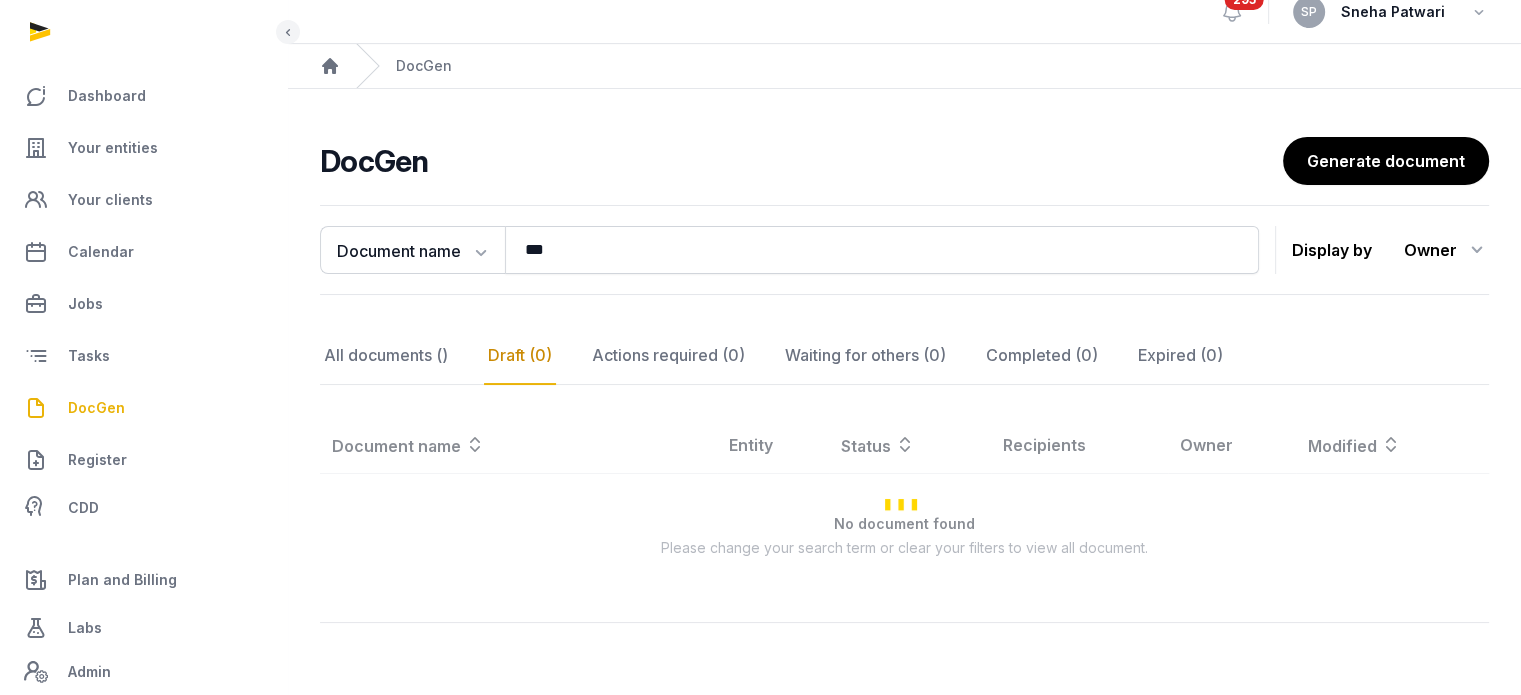 scroll, scrollTop: 90, scrollLeft: 0, axis: vertical 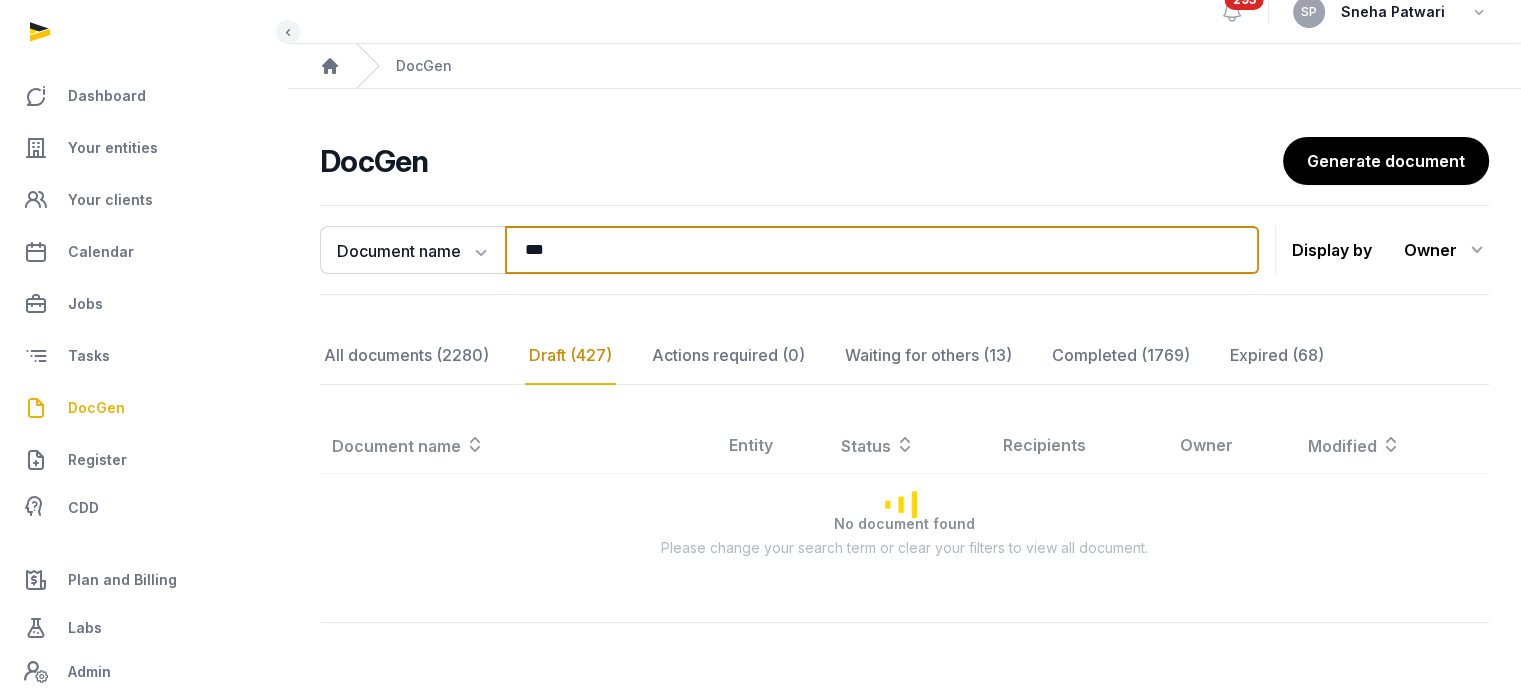 click on "Document name  Document name Entity Recipient *** Search Display by  Owner  All members [PERSON] [PERSON] [PERSON] [PERSON] [PERSON] [PERSON] [PERSON] [PERSON] [PERSON] [PERSON] [PERSON] [PERSON] [PERSON] [PERSON] [PERSON] [PERSON] [PERSON] [PERSON] [PERSON] [PERSON] [PERSON] [PERSON] [PERSON] [PERSON] [PERSON] [PERSON] [PERSON] [PERSON] [PERSON]" at bounding box center [904, 250] 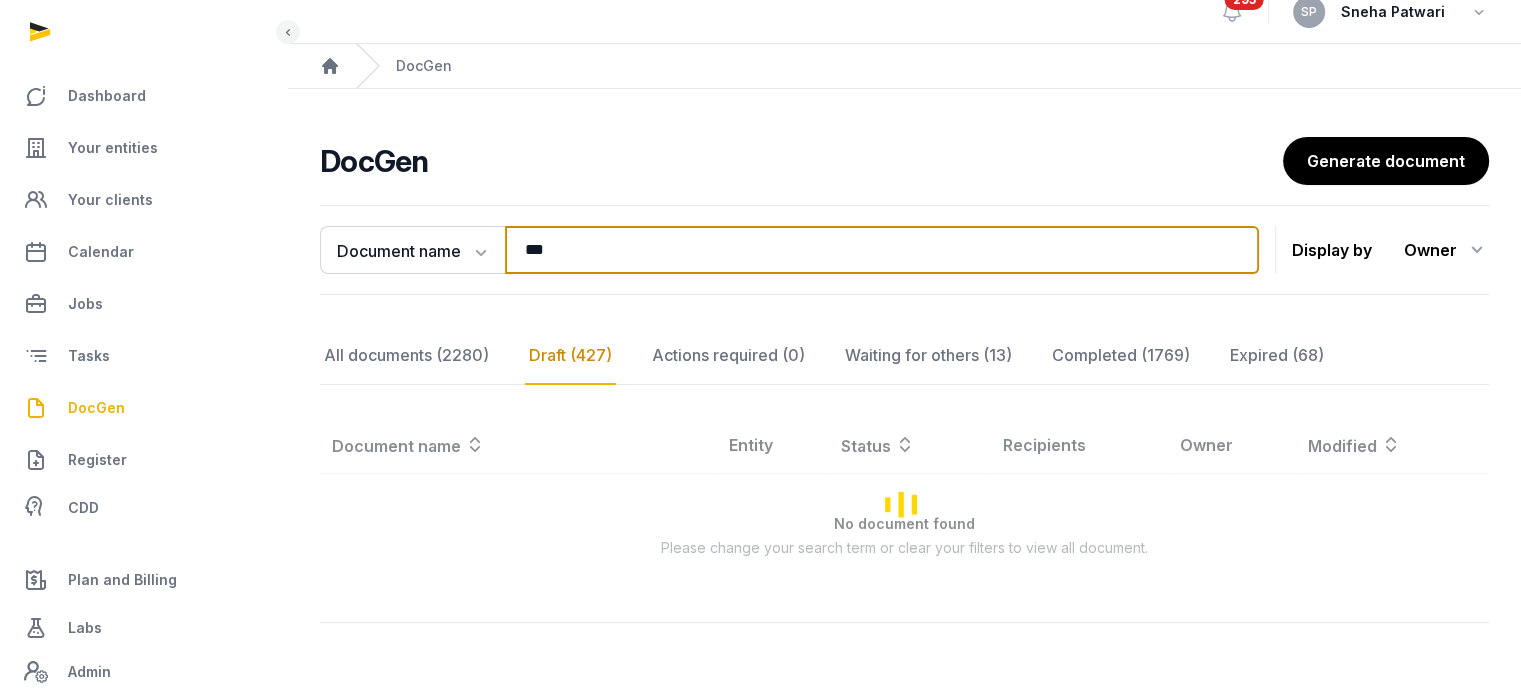 scroll, scrollTop: 70, scrollLeft: 0, axis: vertical 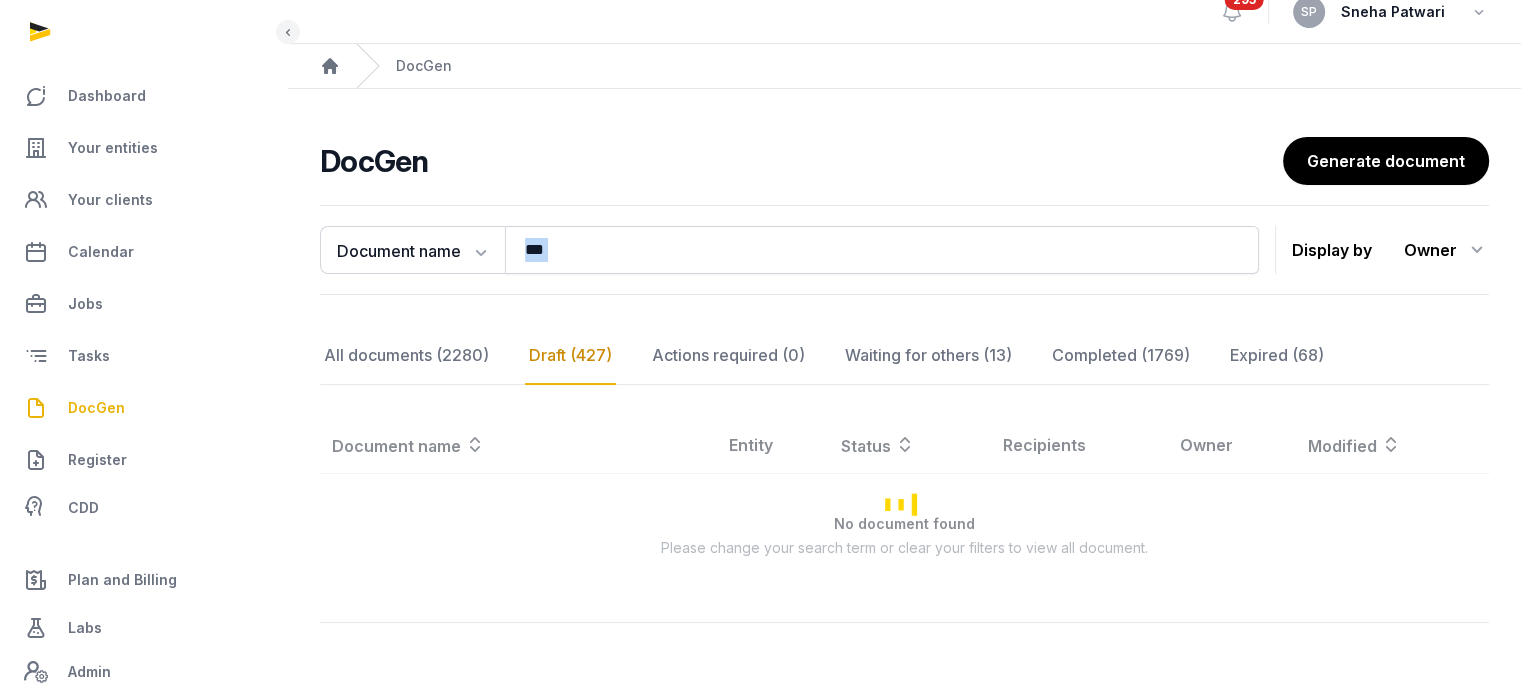 click on "Document name  Document name Entity Recipient *** Search Display by  Owner  All members [PERSON] [PERSON] [PERSON] [PERSON] [PERSON] [PERSON] [PERSON] [PERSON] [PERSON] [PERSON] [PERSON] [PERSON] [PERSON] [PERSON] [PERSON] [PERSON] [PERSON] [PERSON] [PERSON] [PERSON] [PERSON] [PERSON] [PERSON] [PERSON] [PERSON] [PERSON] [PERSON] [PERSON] [PERSON]" at bounding box center (904, 250) 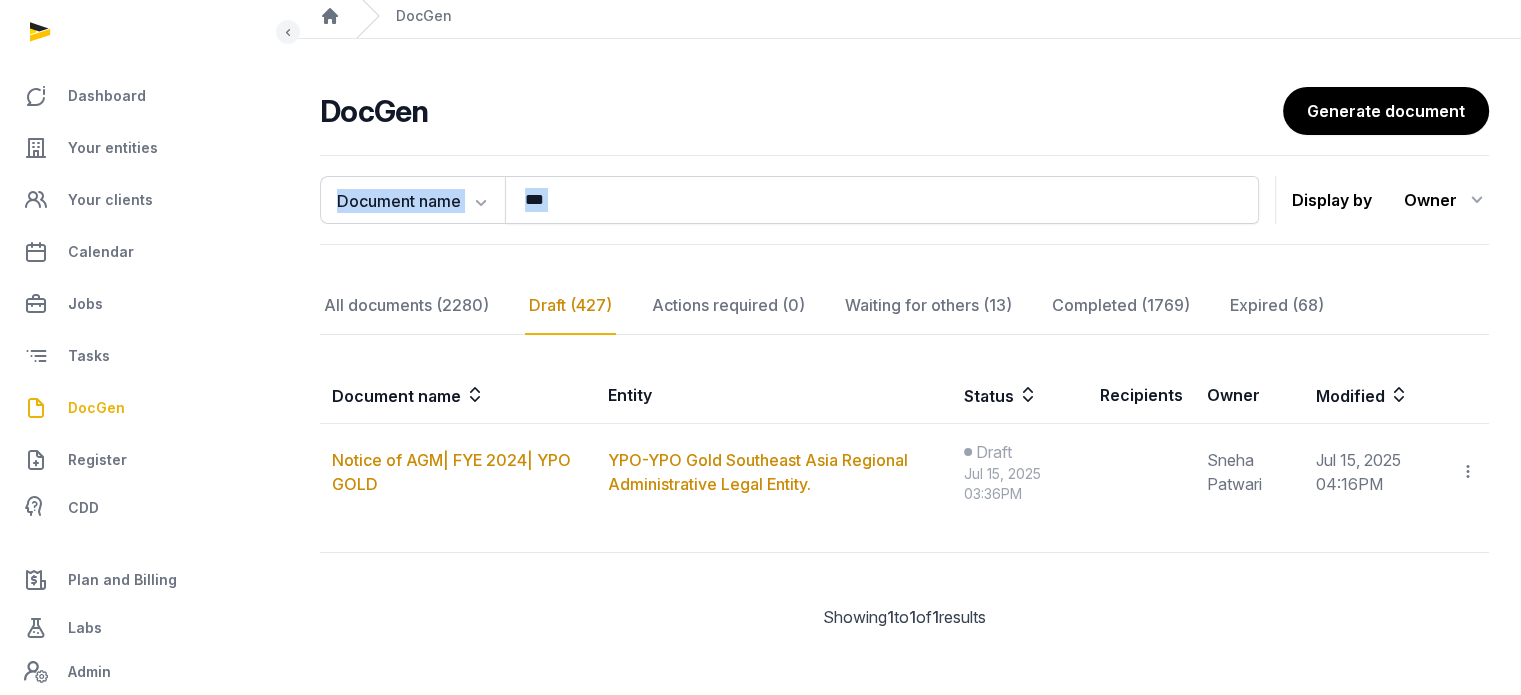 click on "Document name  Document name Entity Recipient *** Search Display by  Owner  All members [PERSON] [PERSON] [PERSON] [PERSON] [PERSON] [PERSON] [PERSON] [PERSON] [PERSON] [PERSON] [PERSON] [PERSON] [PERSON] [PERSON] [PERSON] [PERSON] [PERSON] [PERSON] [PERSON] [PERSON] [PERSON] [PERSON] [PERSON] [PERSON] [PERSON] [PERSON] [PERSON] [PERSON] [PERSON]" at bounding box center [904, 200] 